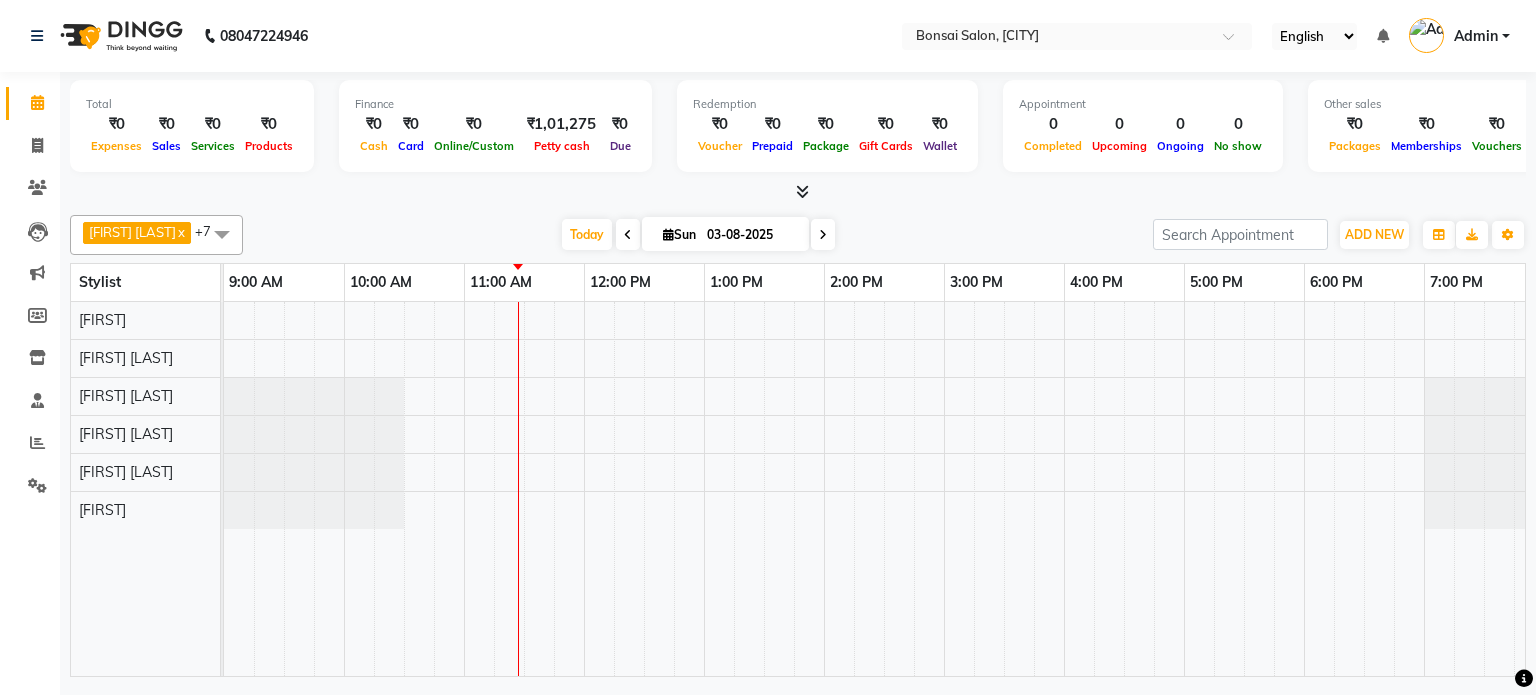scroll, scrollTop: 0, scrollLeft: 0, axis: both 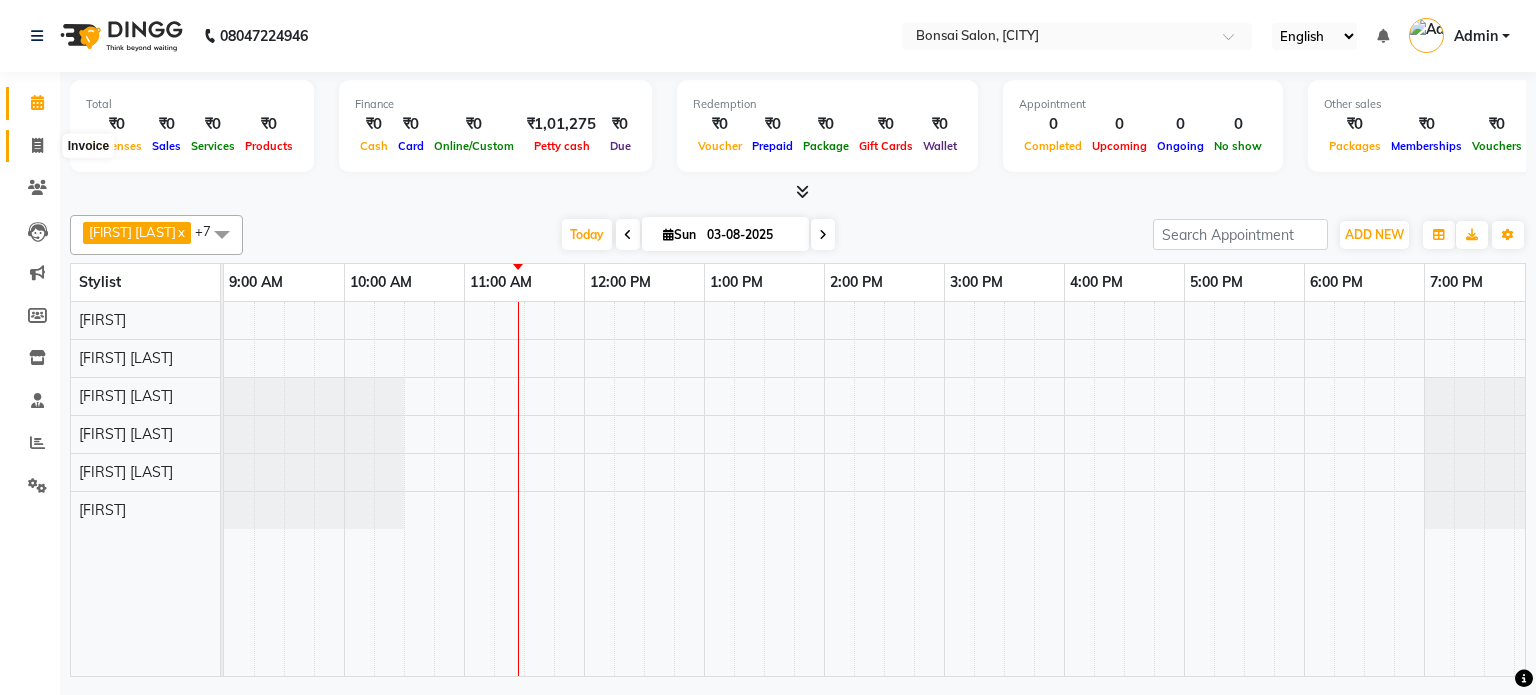 click 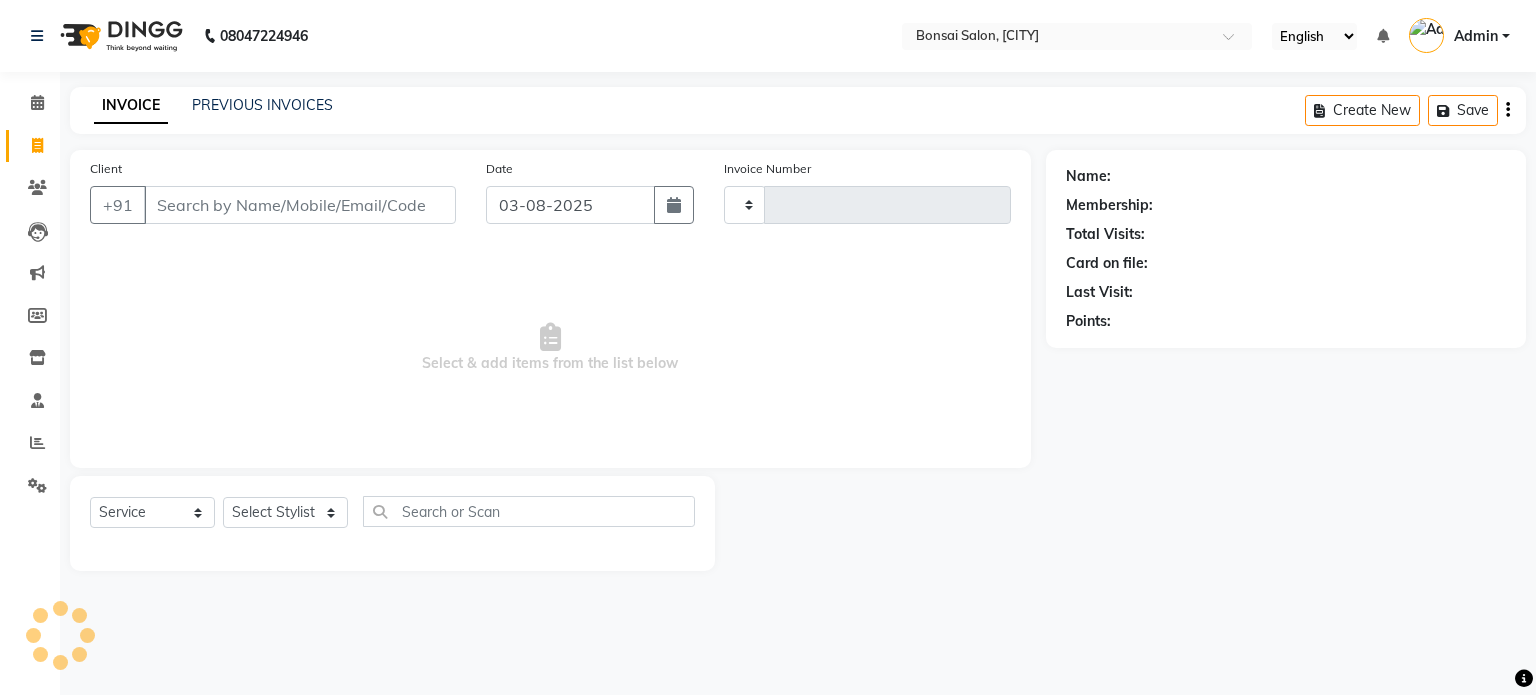 type on "0627" 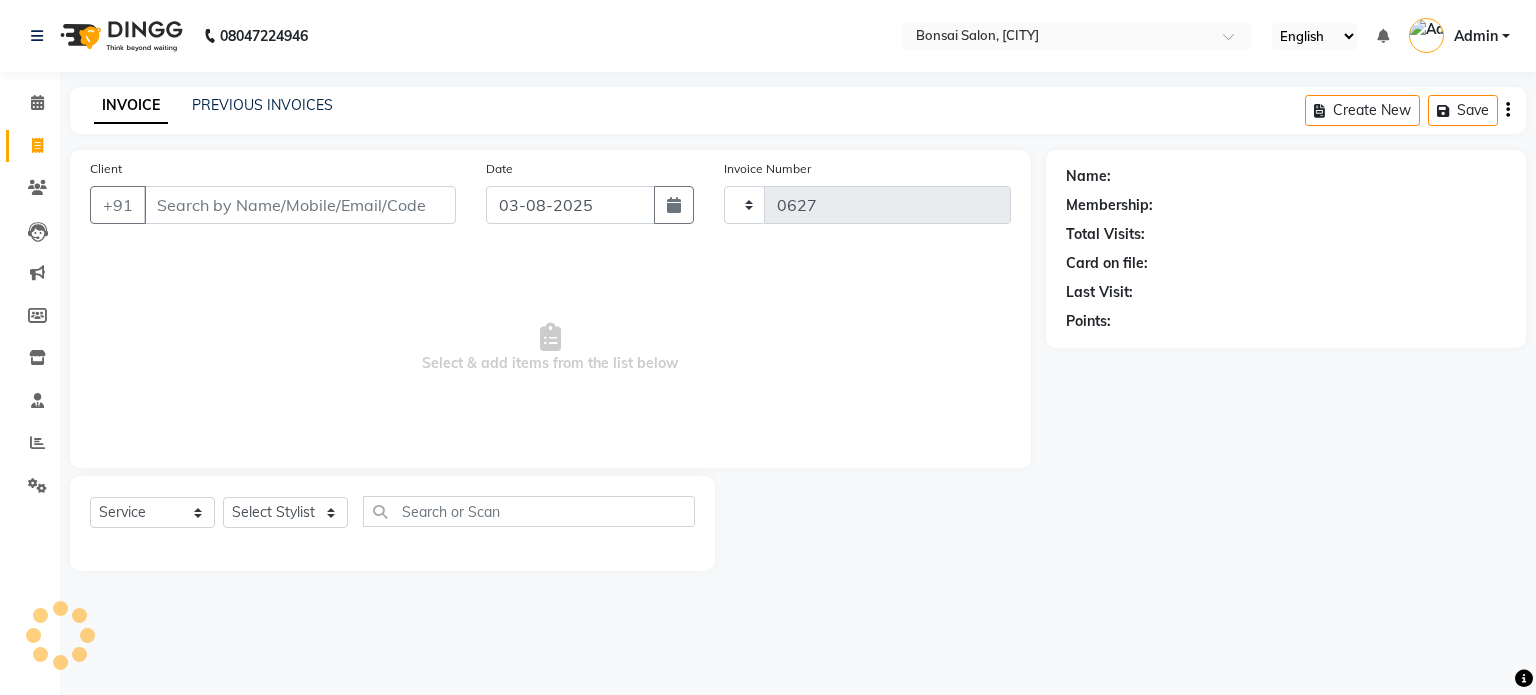 select on "6719" 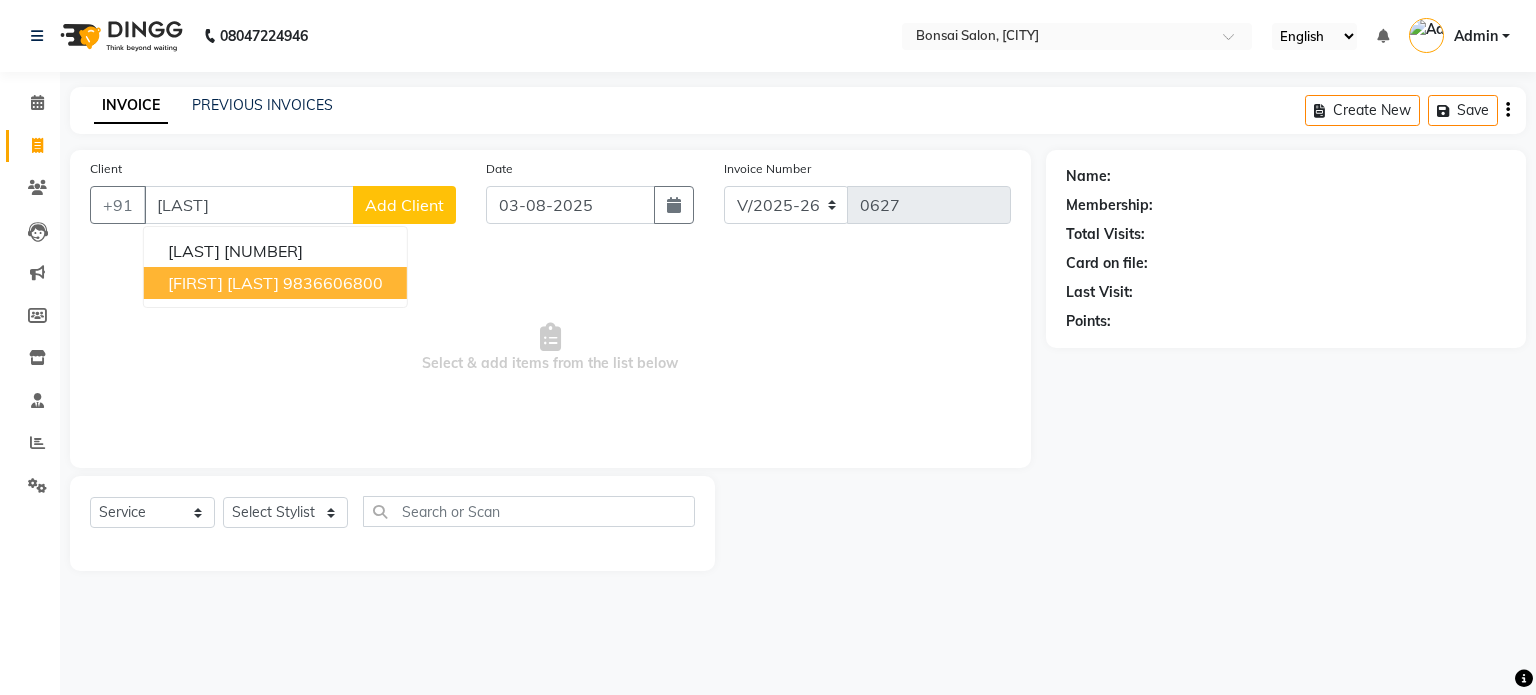 click on "[FIRST] [LAST]" at bounding box center [223, 283] 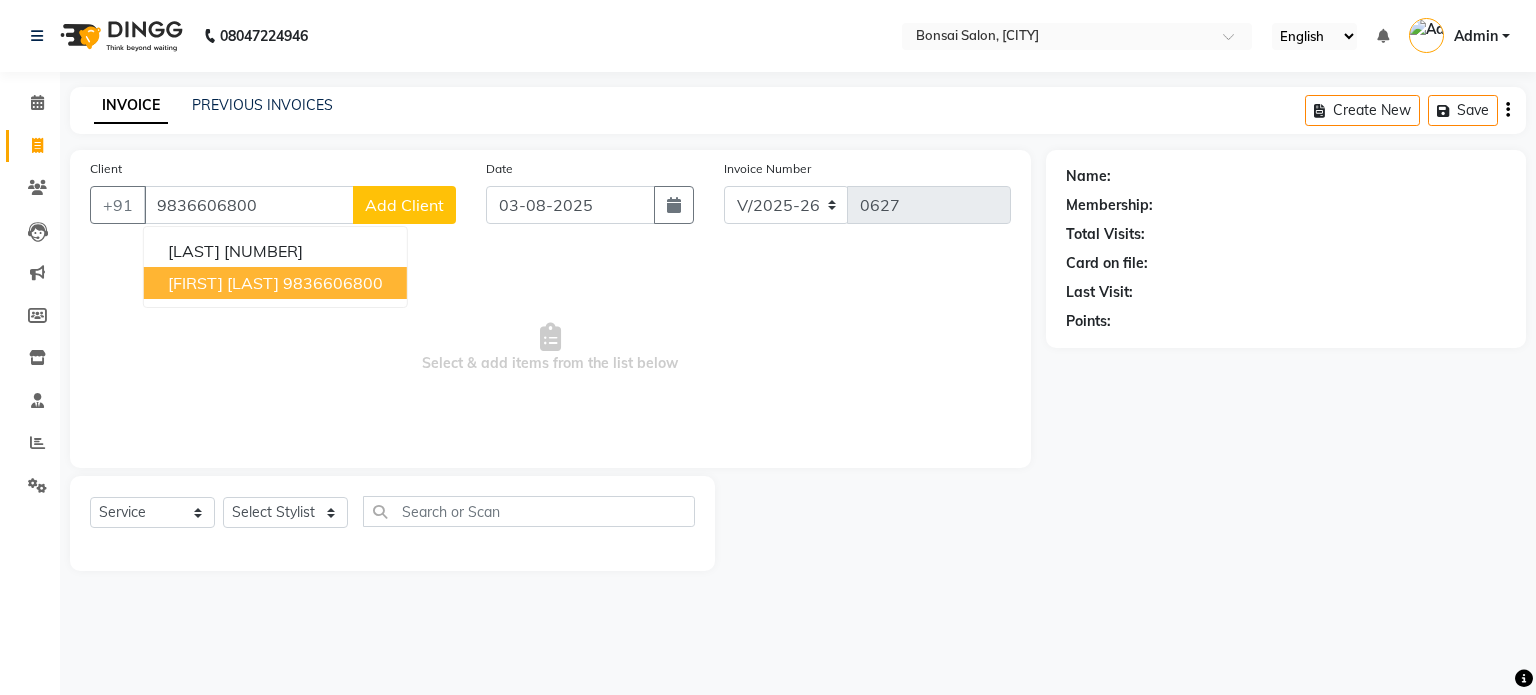 type on "9836606800" 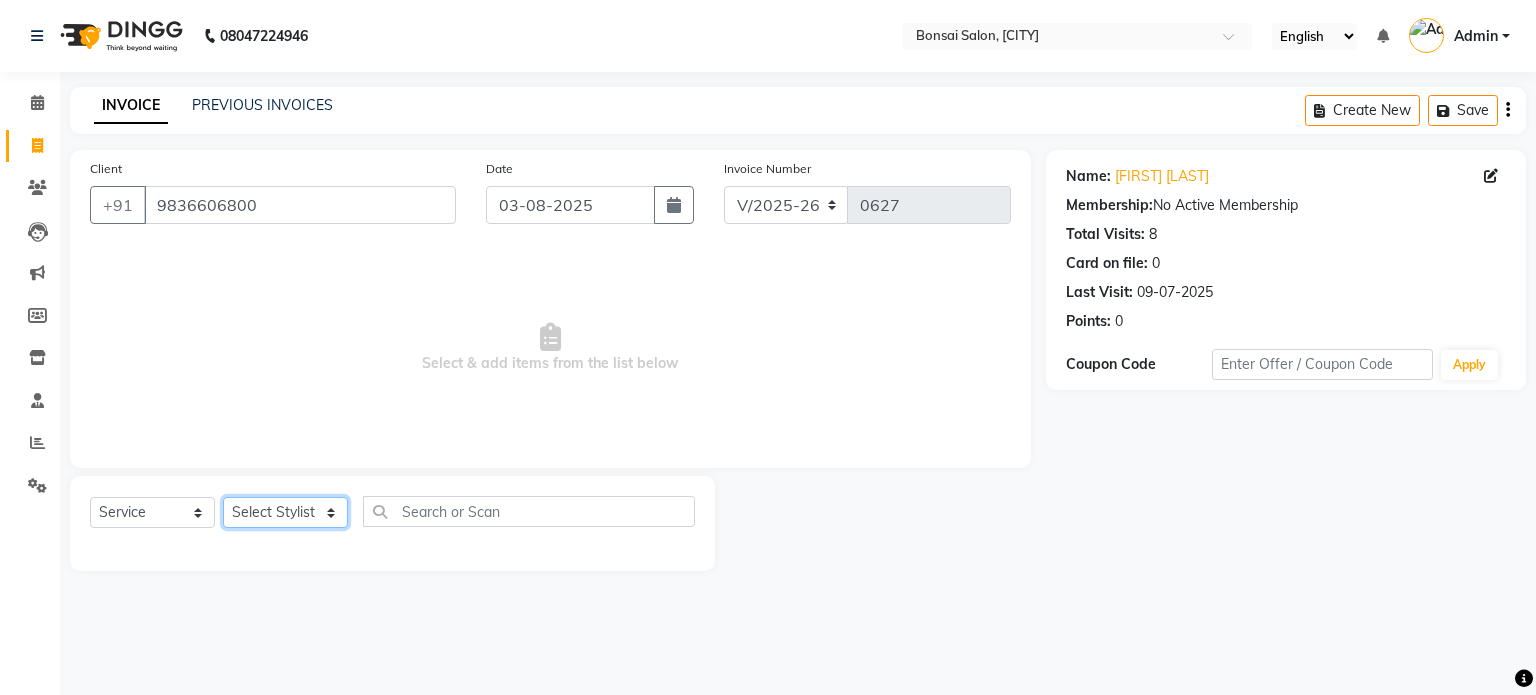 click on "Select Stylist [FIRST] [FIRST] [FIRST] [FIRST] [FIRST] [FIRST] [FIRST] [FIRST]" 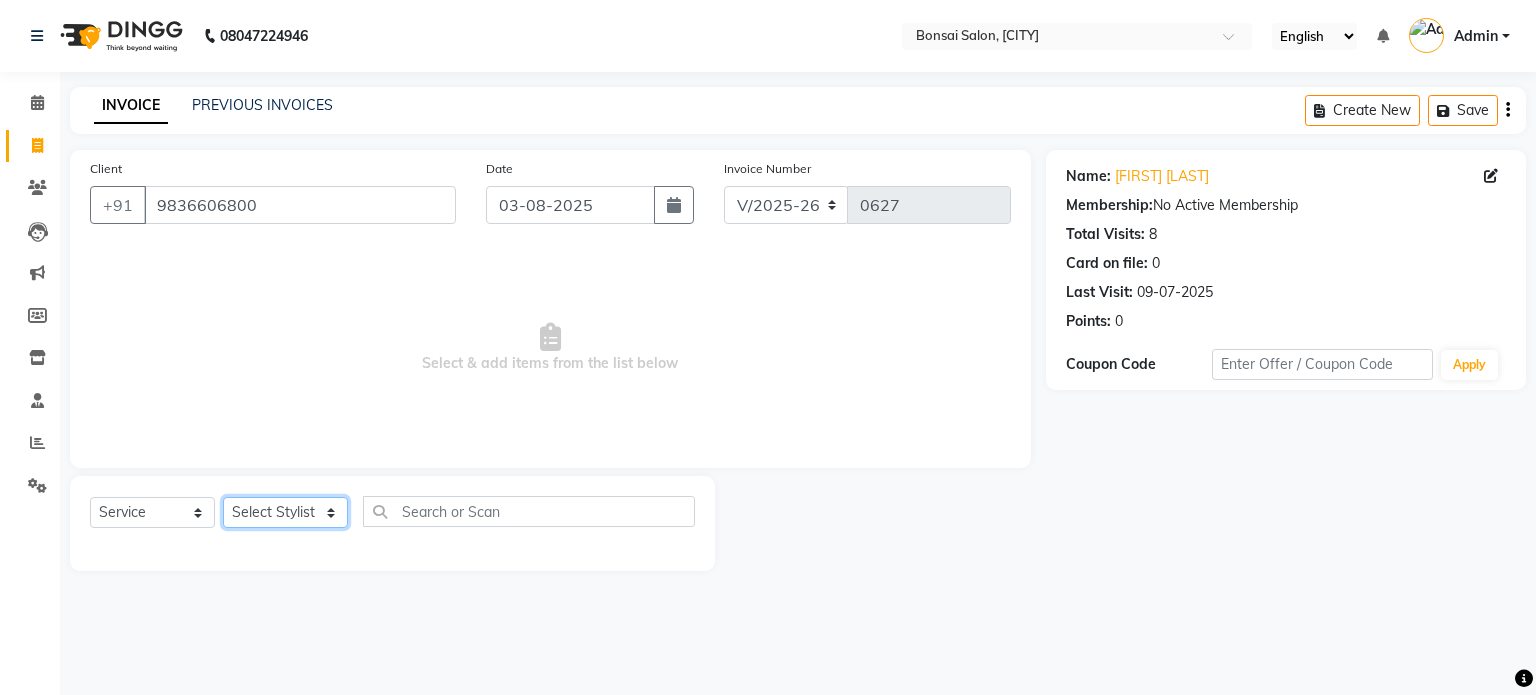select on "53173" 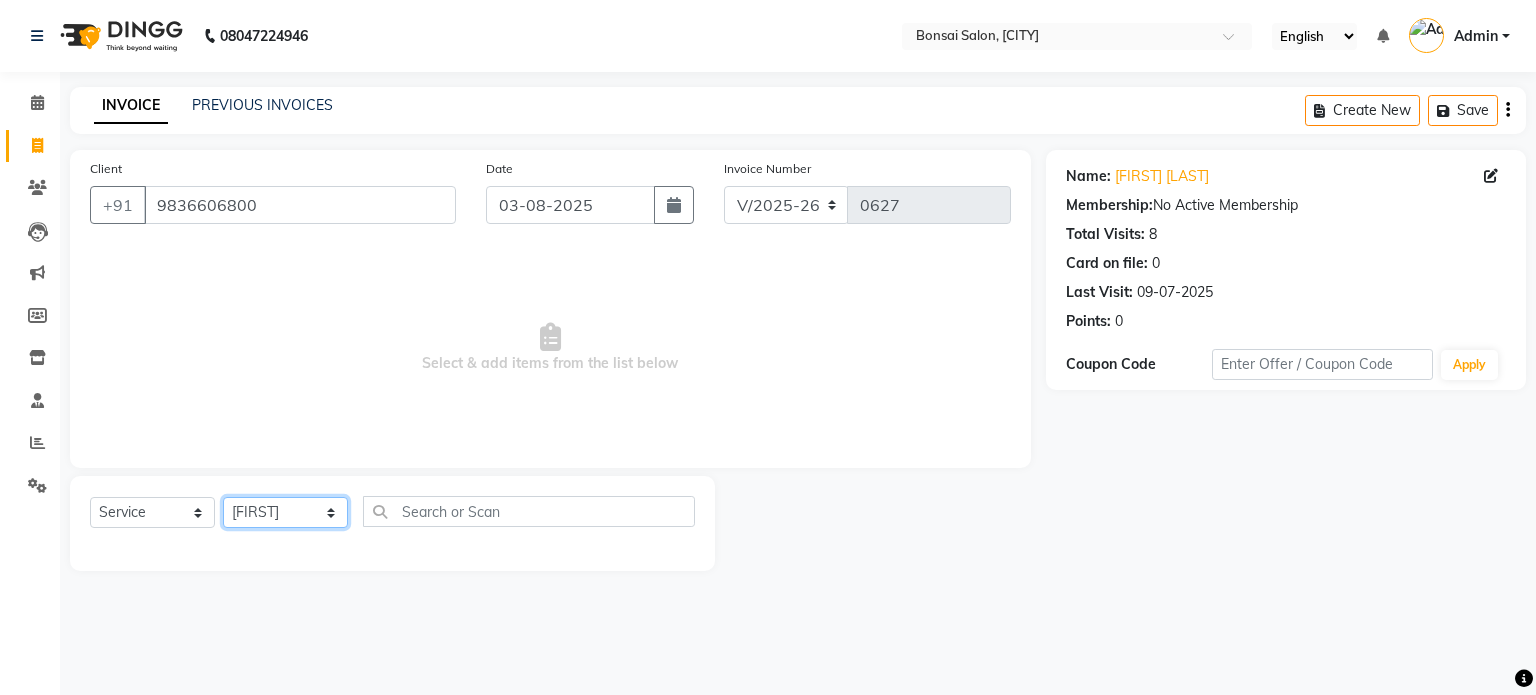 click on "Select Stylist [FIRST] [FIRST] [FIRST] [FIRST] [FIRST] [FIRST] [FIRST] [FIRST]" 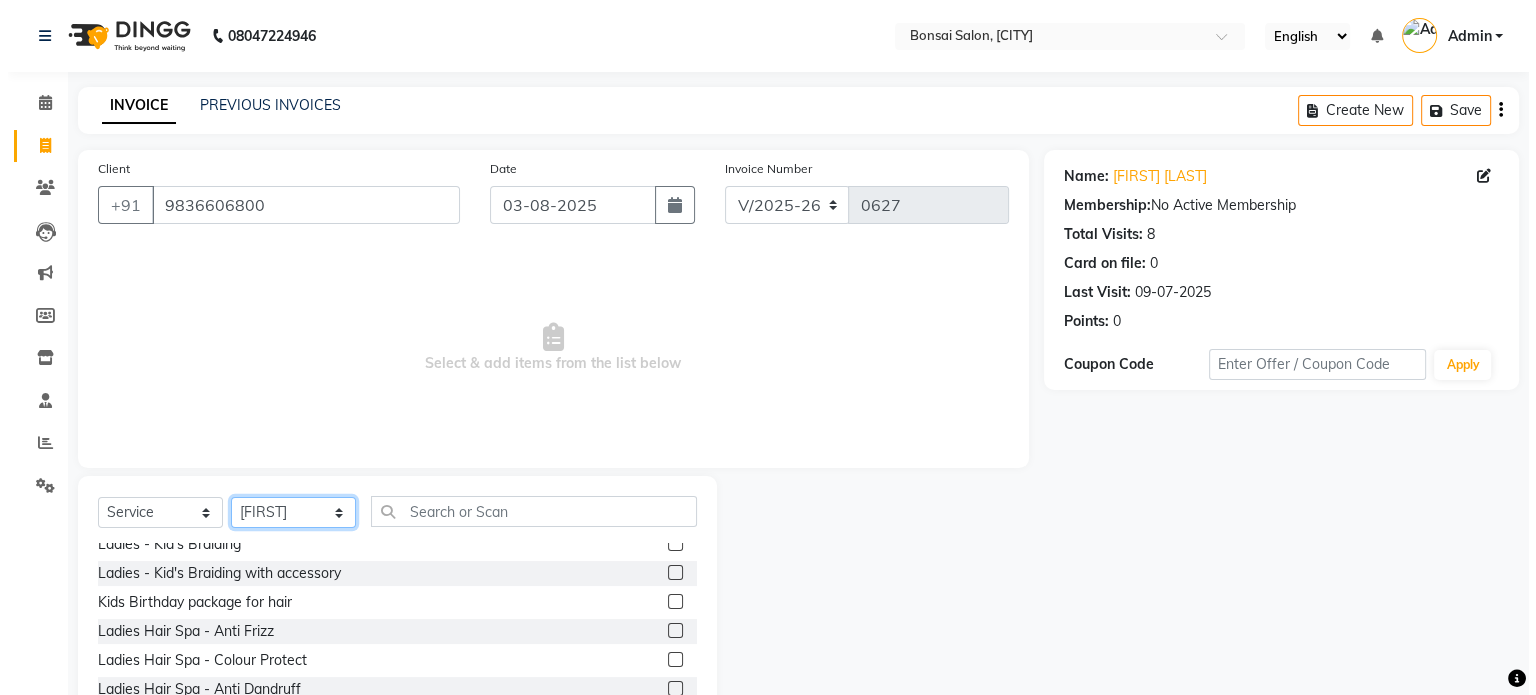 scroll, scrollTop: 500, scrollLeft: 0, axis: vertical 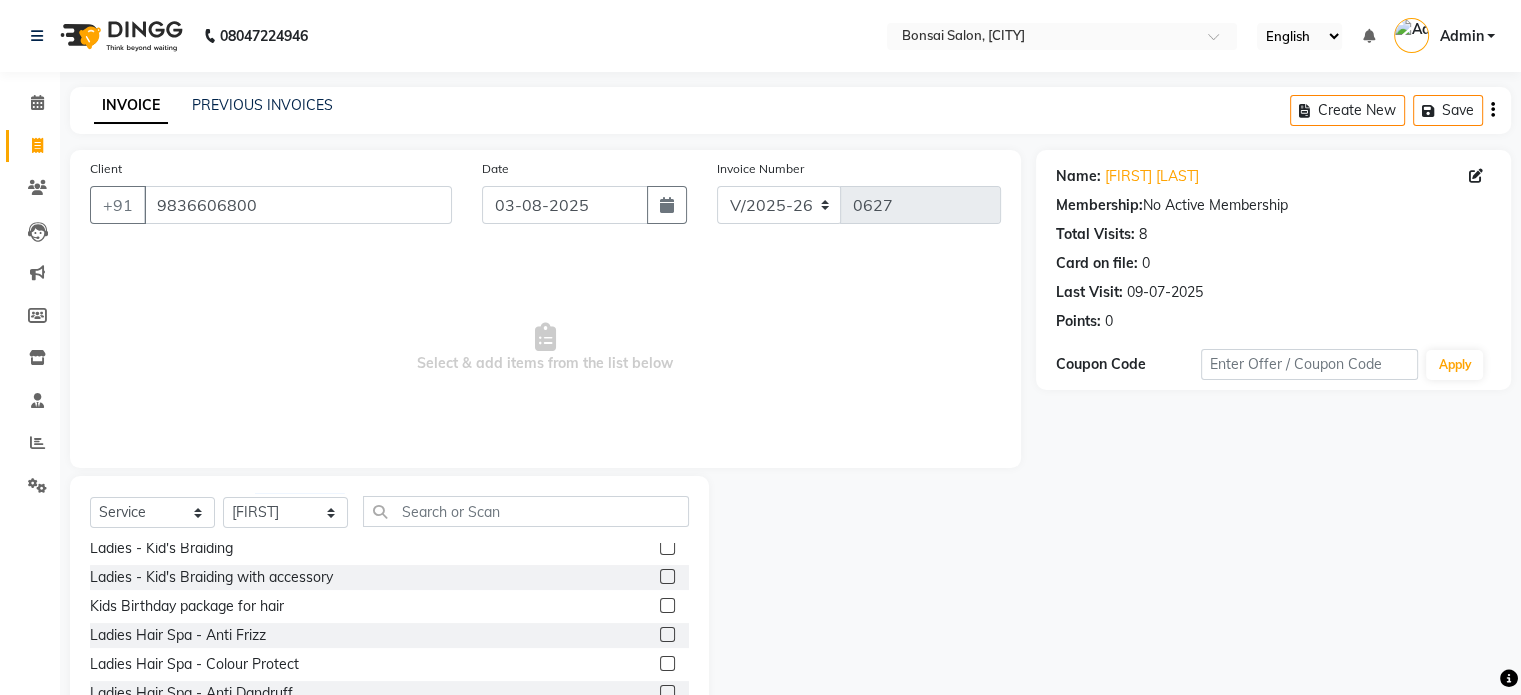 click 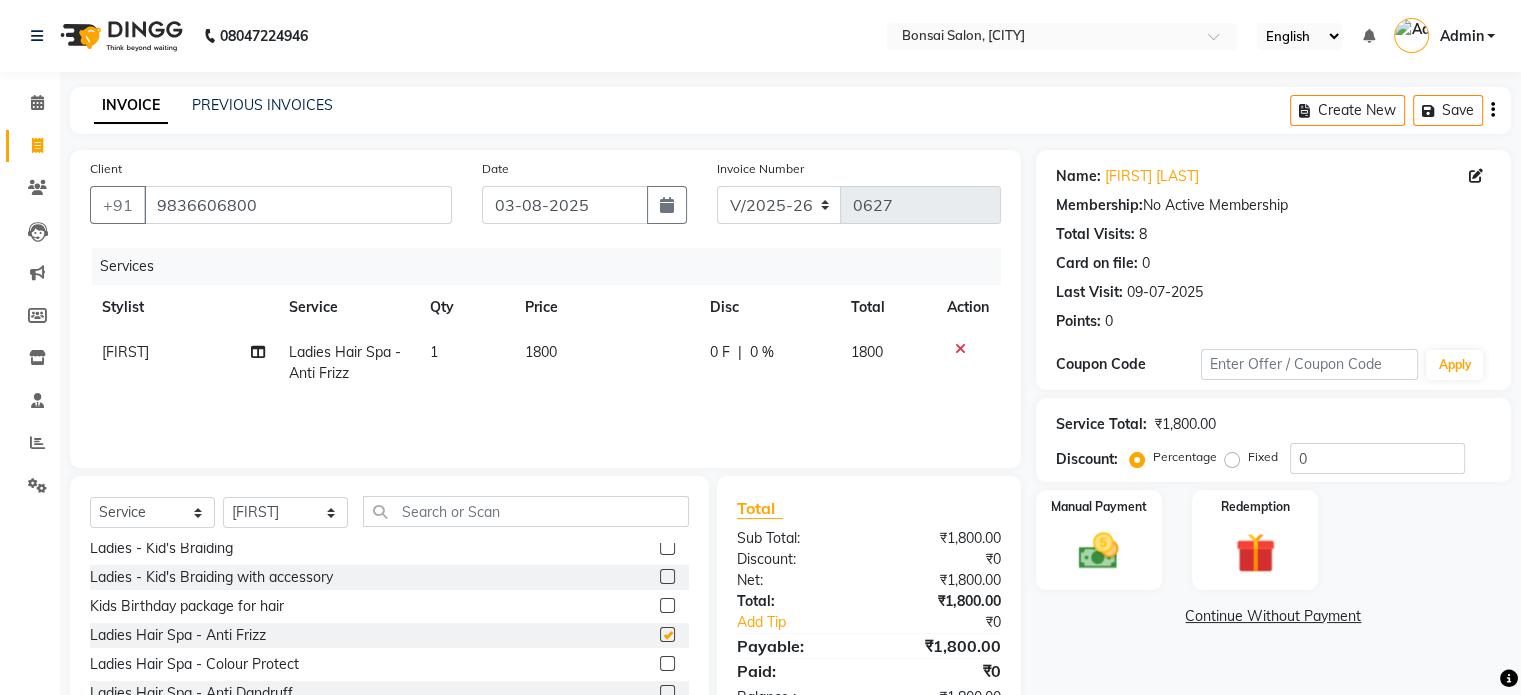 checkbox on "false" 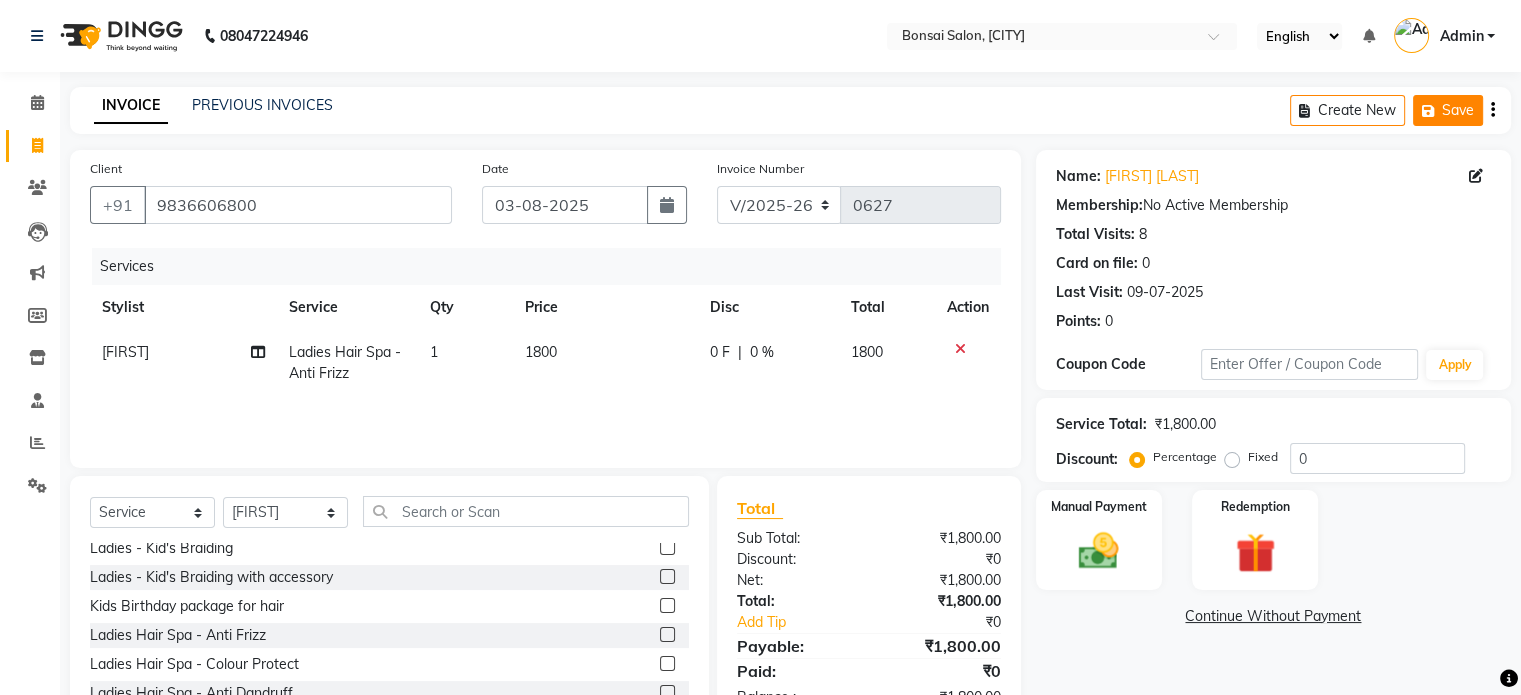 click on "Save" 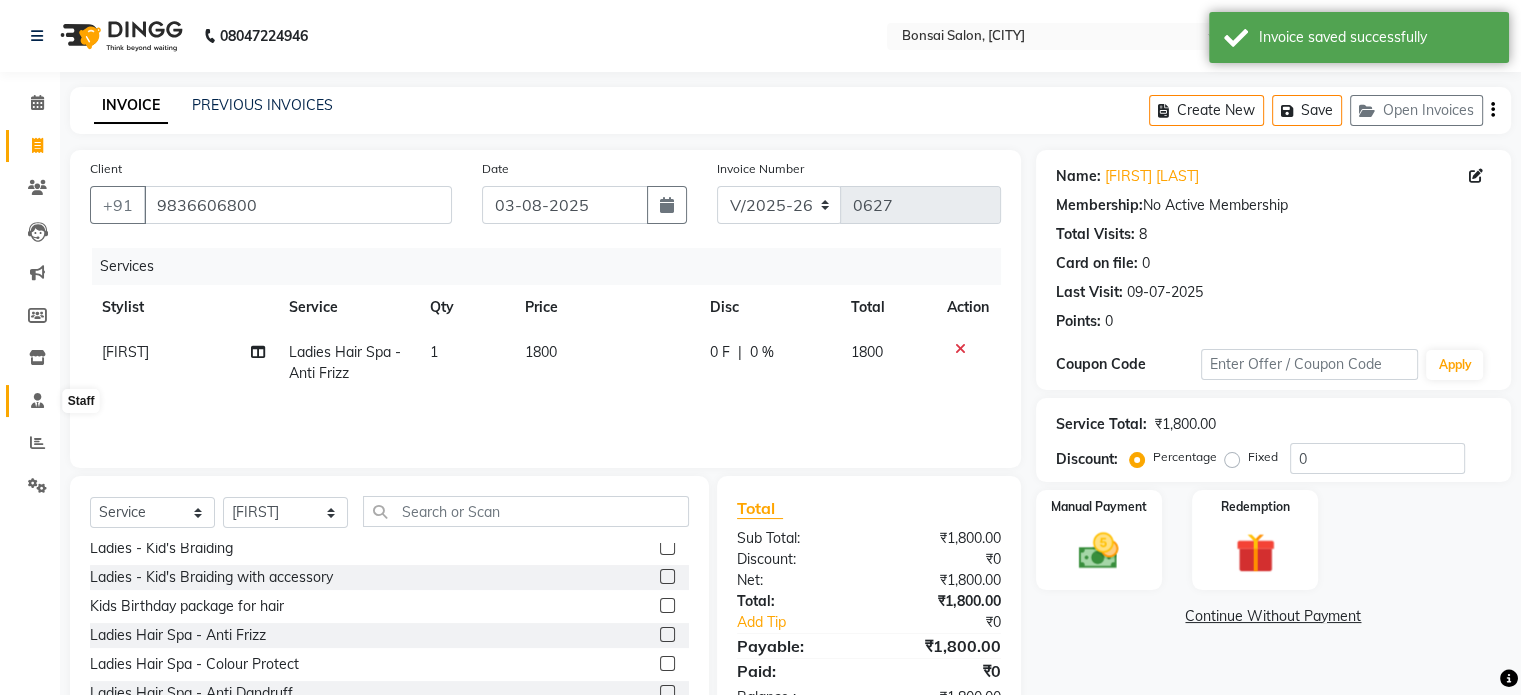 click 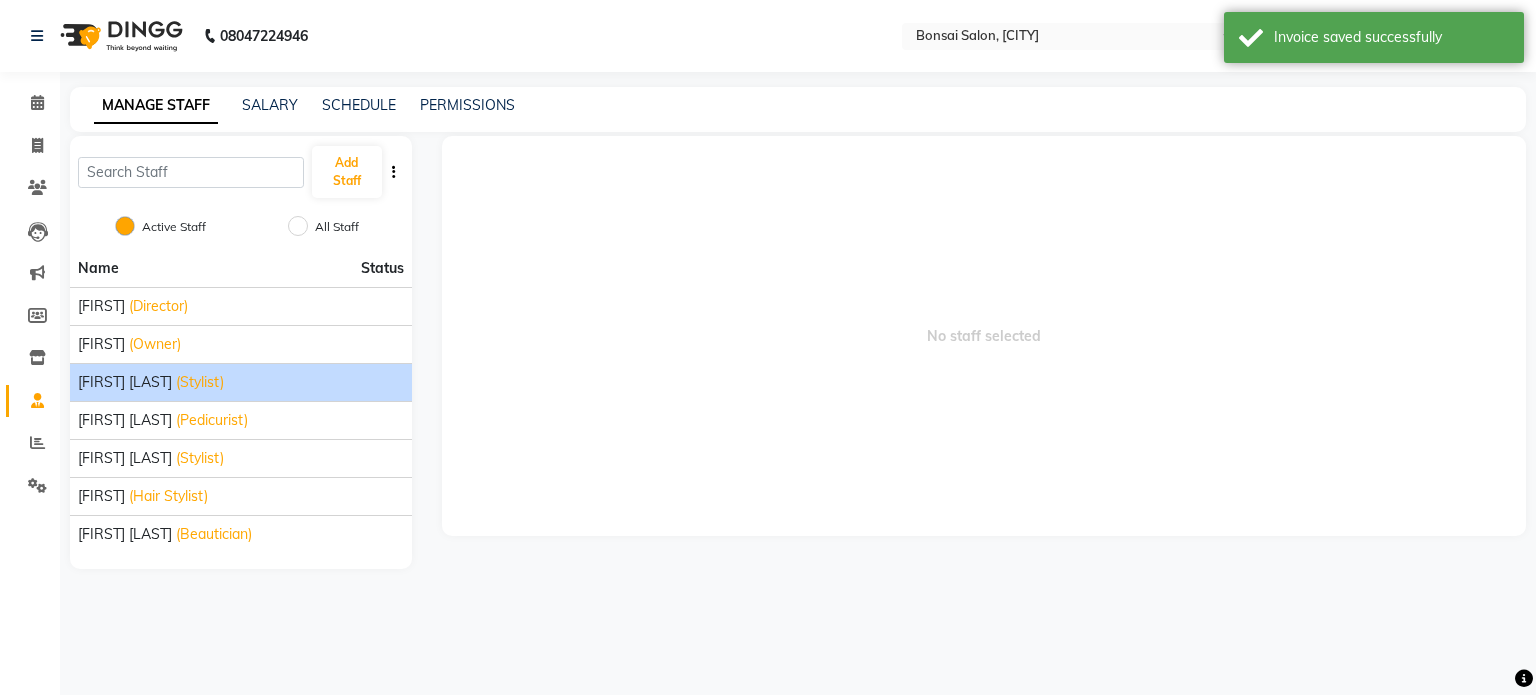 click on "(Stylist)" 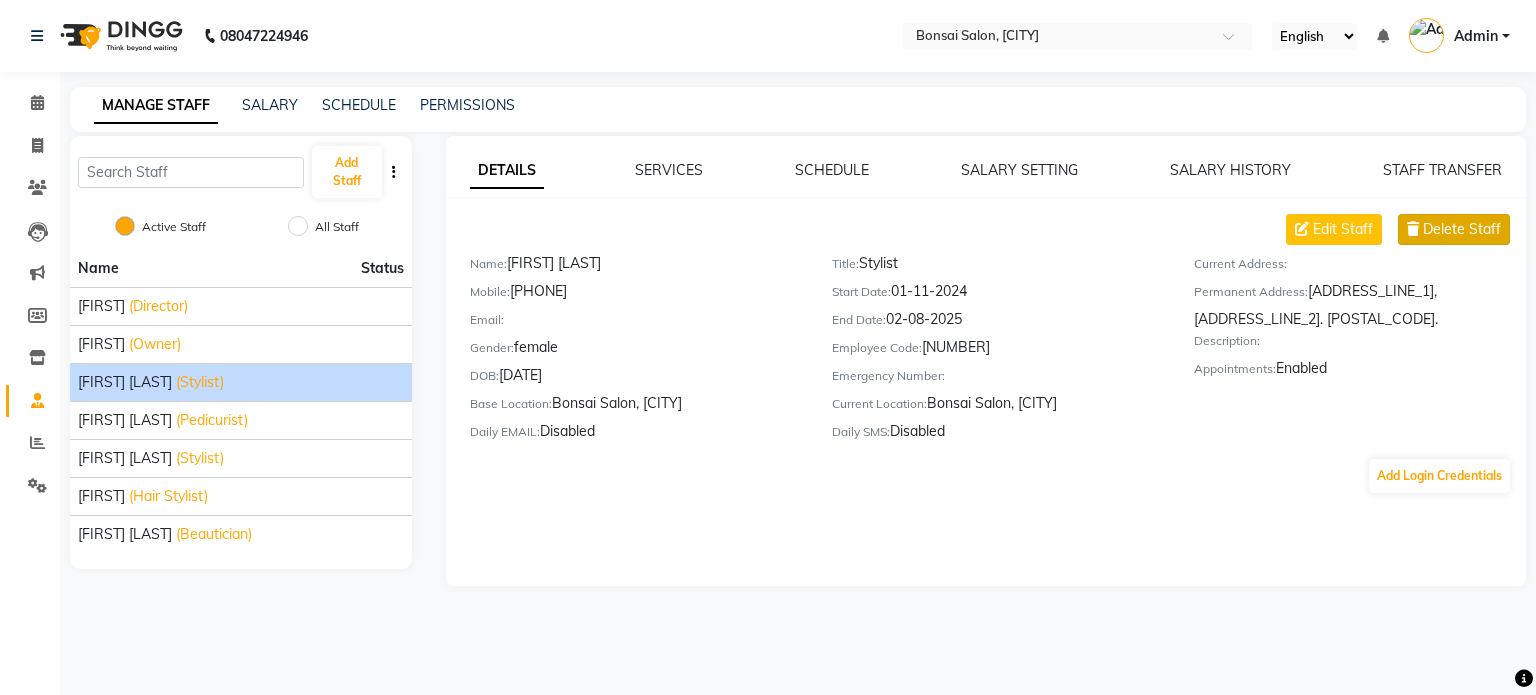 click on "Delete Staff" 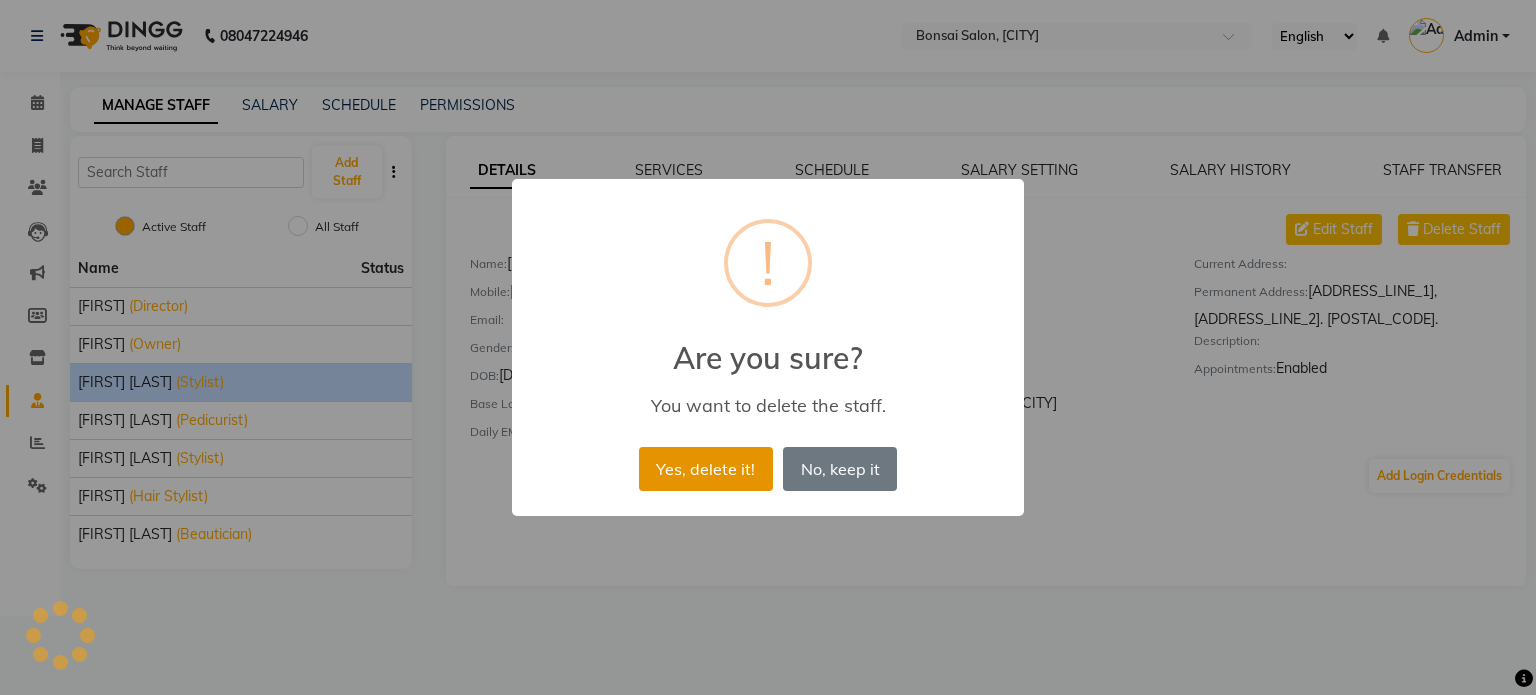 click on "Yes, delete it!" at bounding box center [706, 469] 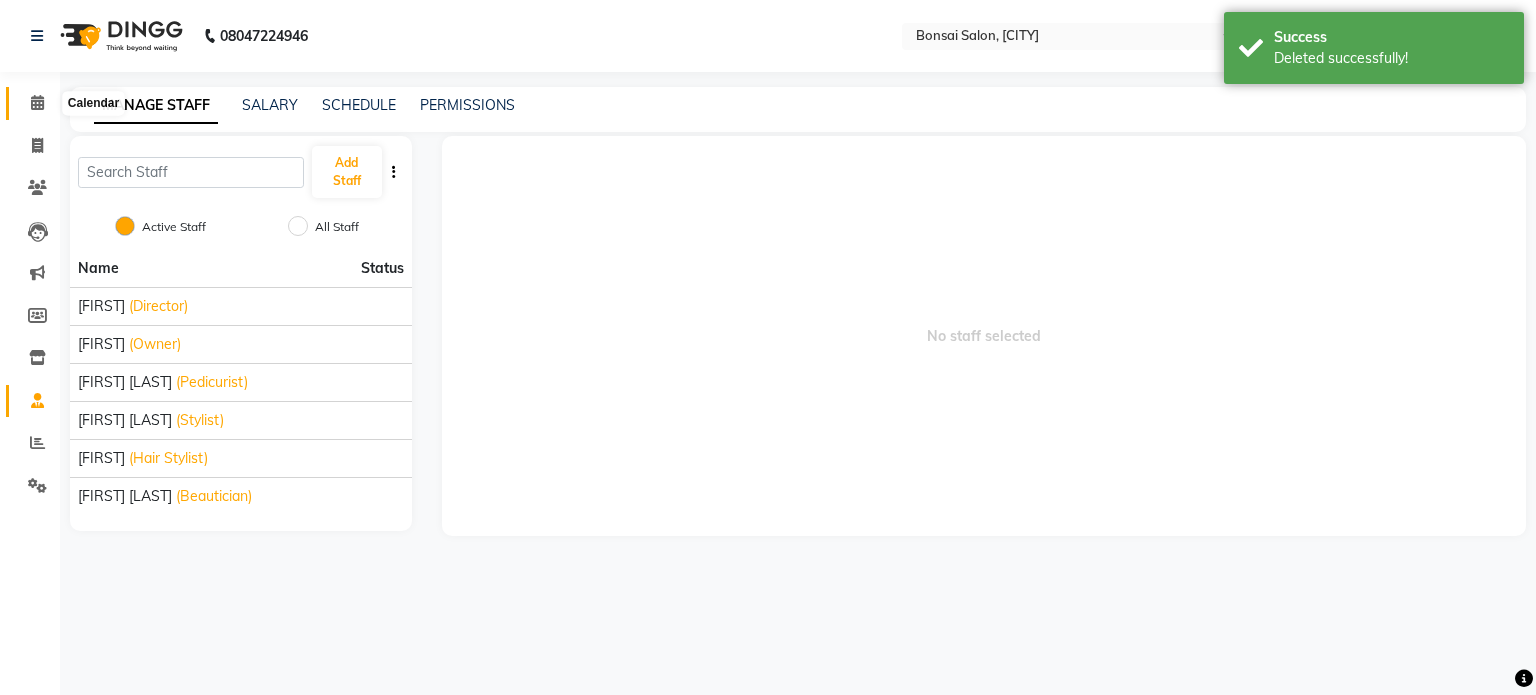 click 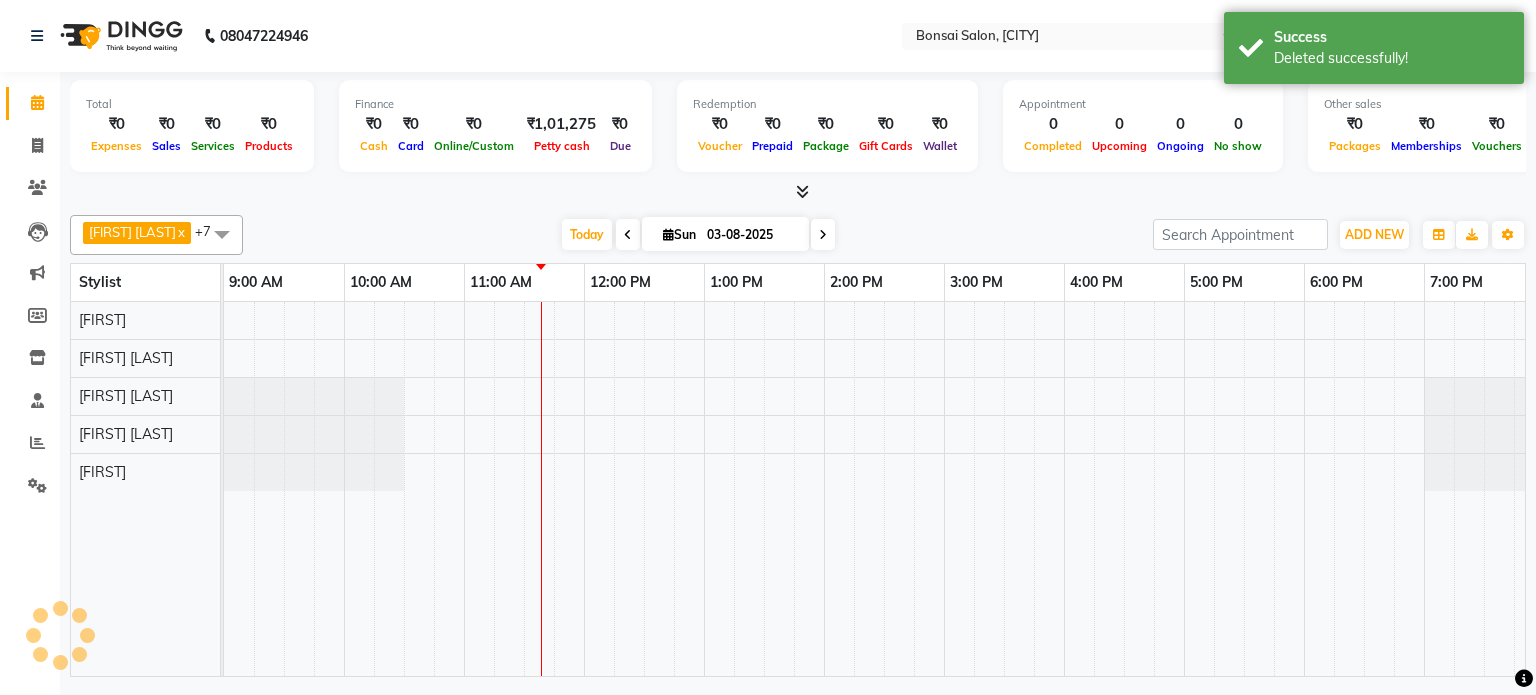 scroll, scrollTop: 0, scrollLeft: 0, axis: both 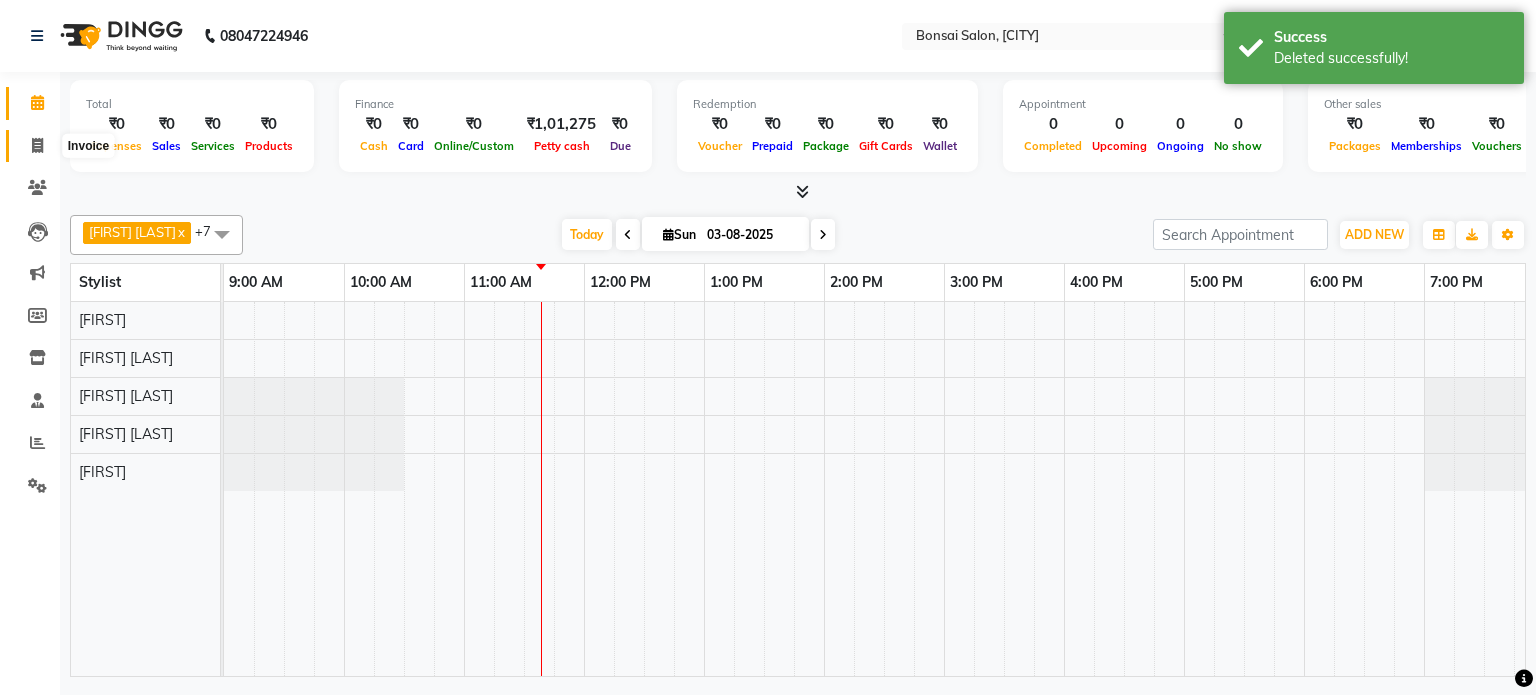 click 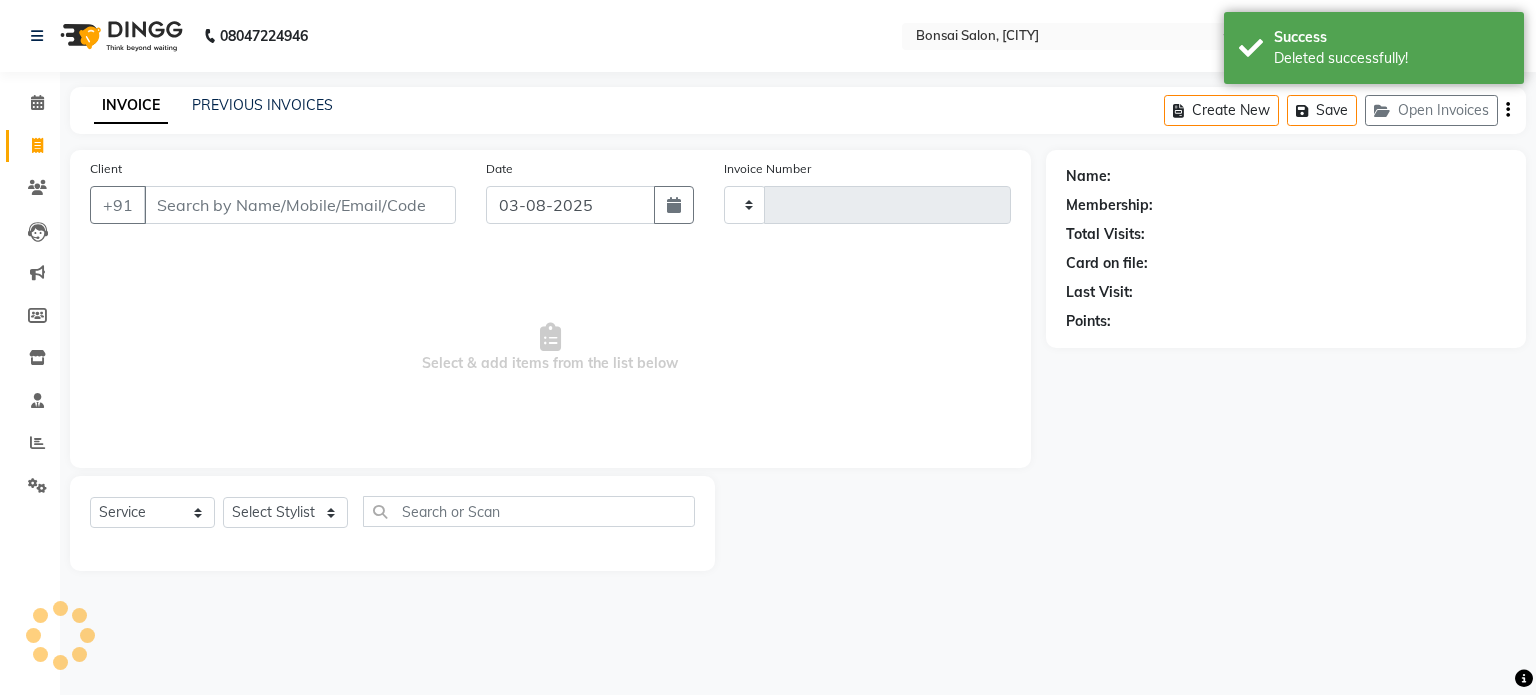 type on "0627" 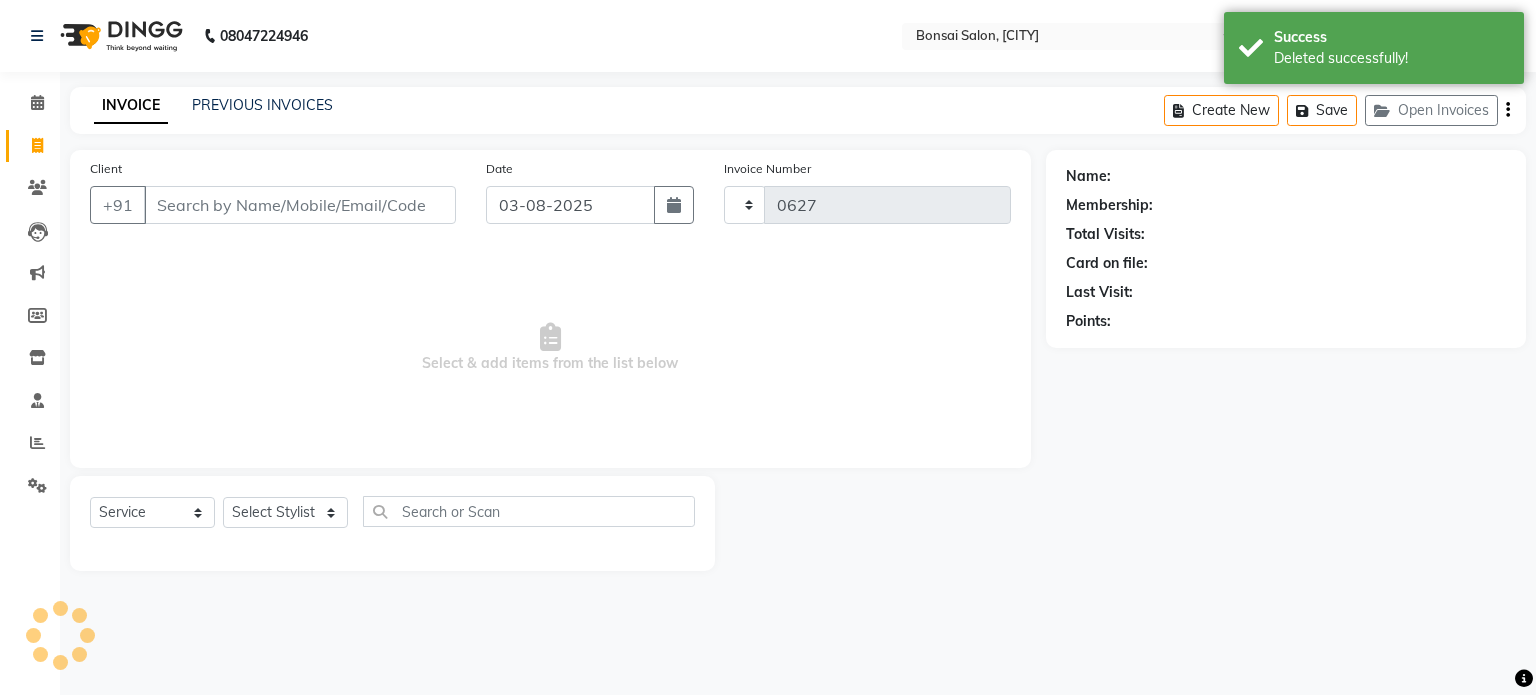 select on "6719" 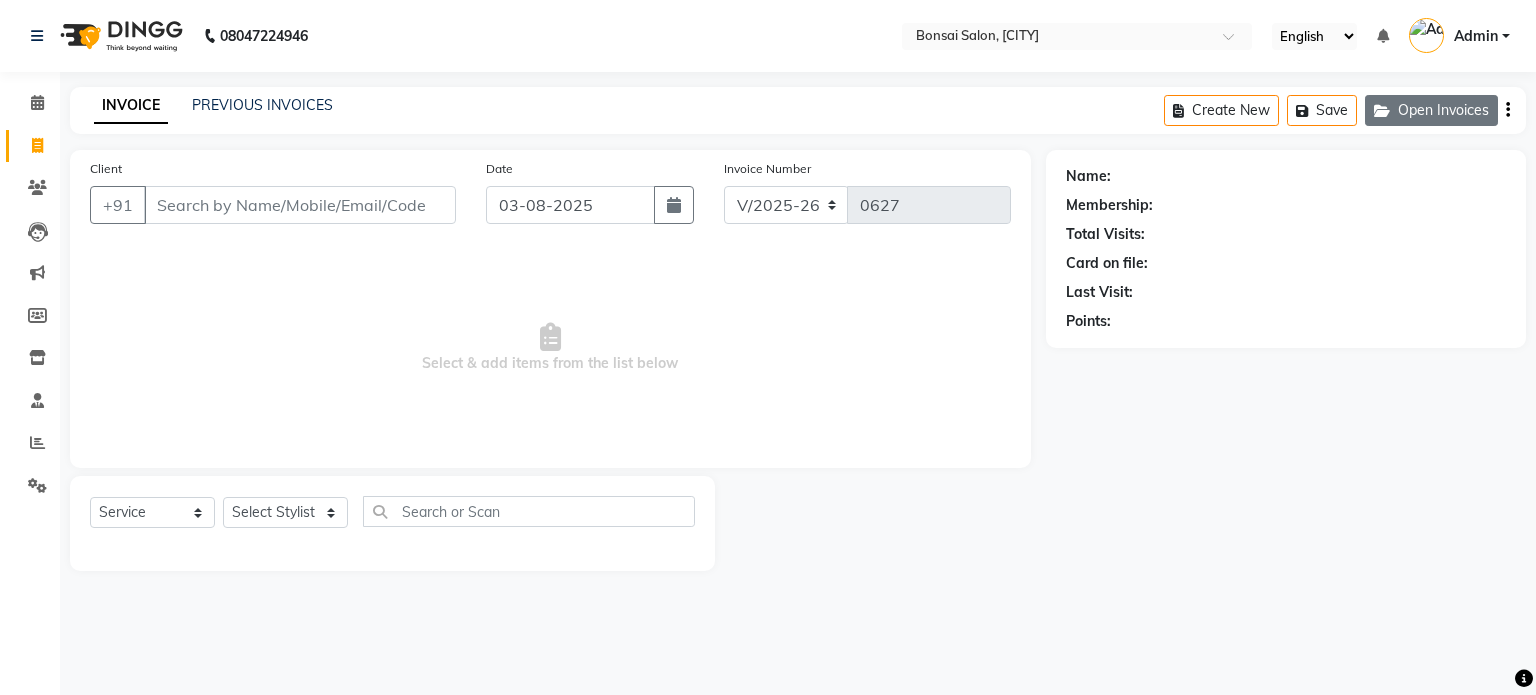 click on "Open Invoices" 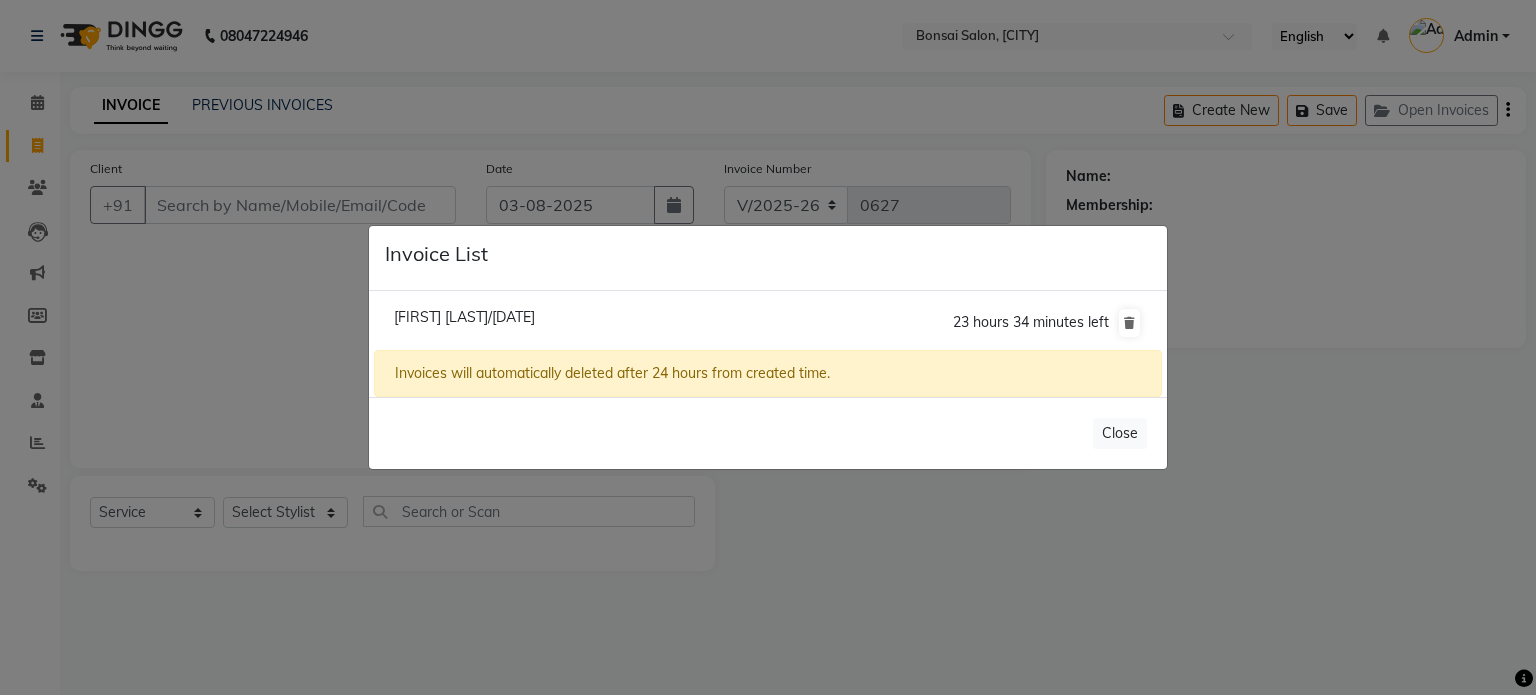 click on "[FIRST] [LAST]/[DATE]" 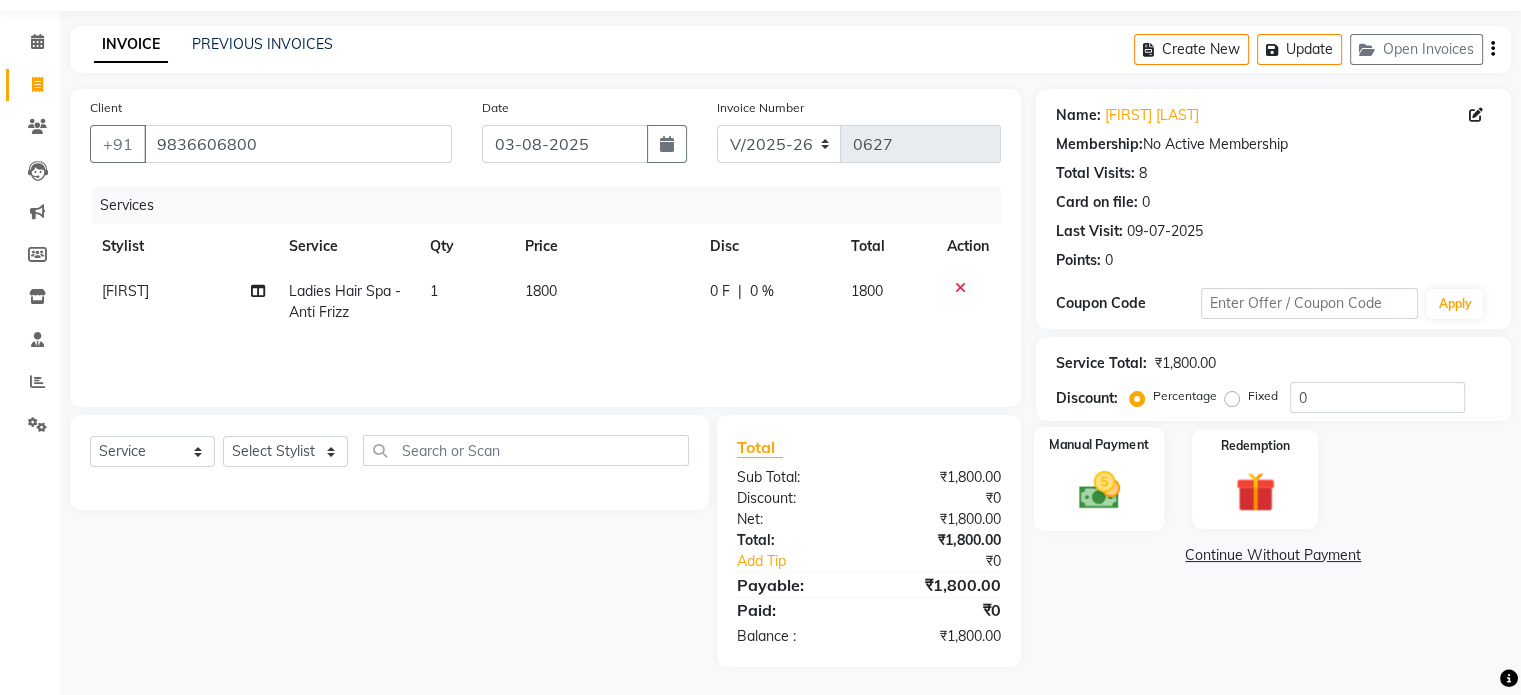 scroll, scrollTop: 63, scrollLeft: 0, axis: vertical 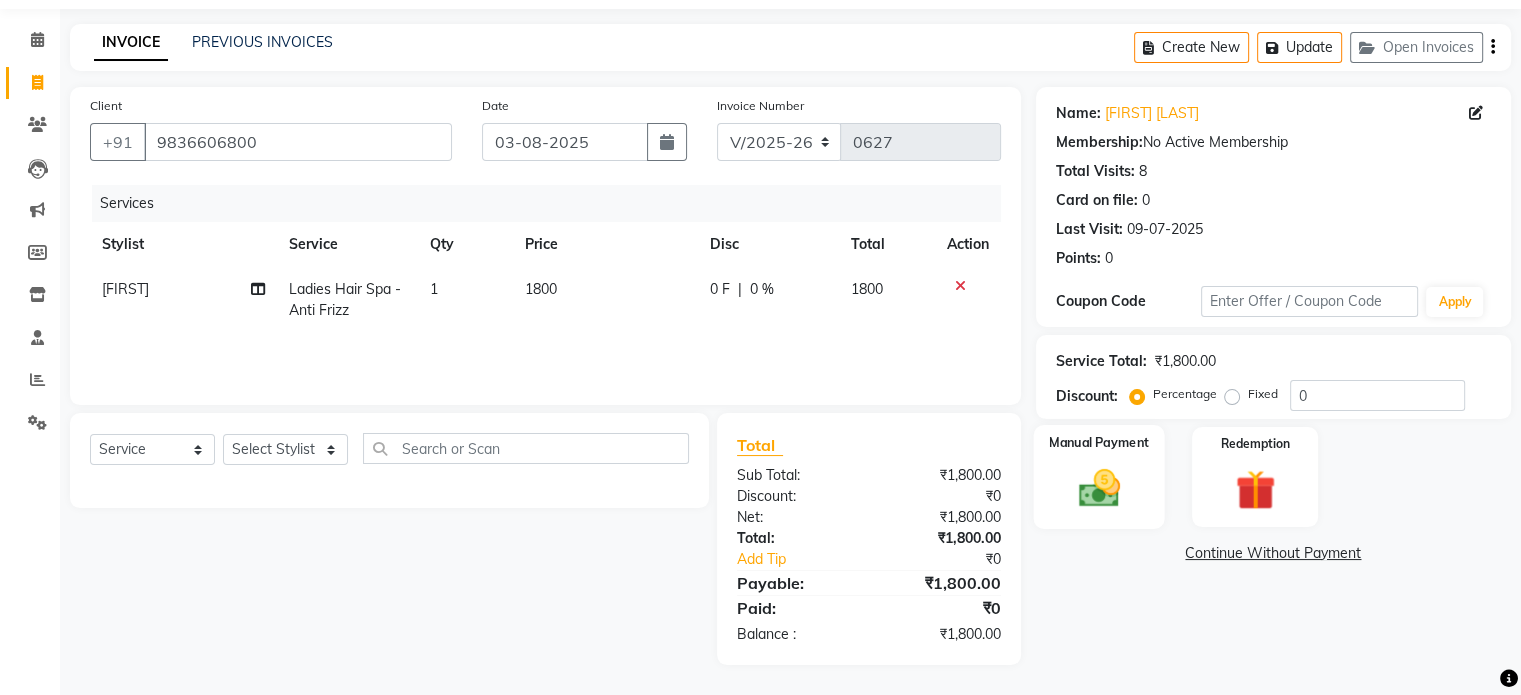 click 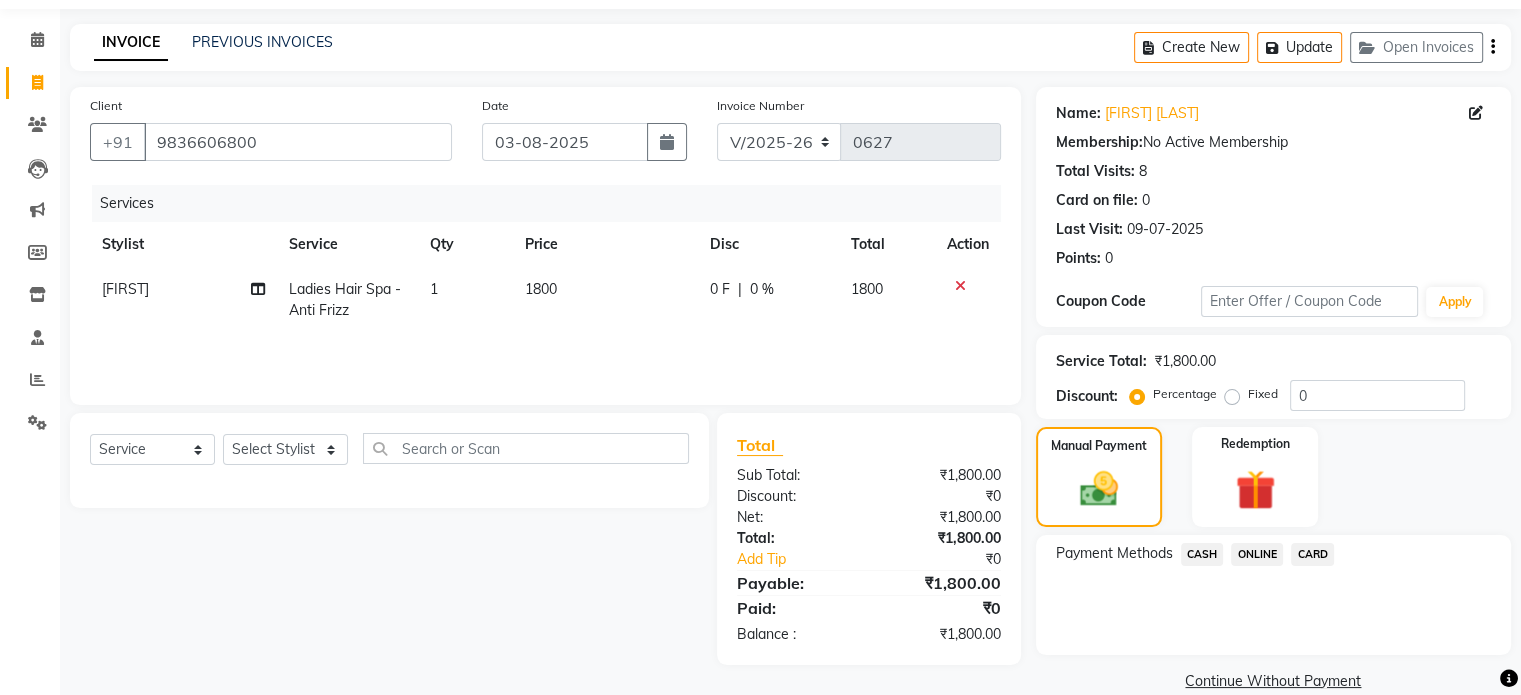 click on "ONLINE" 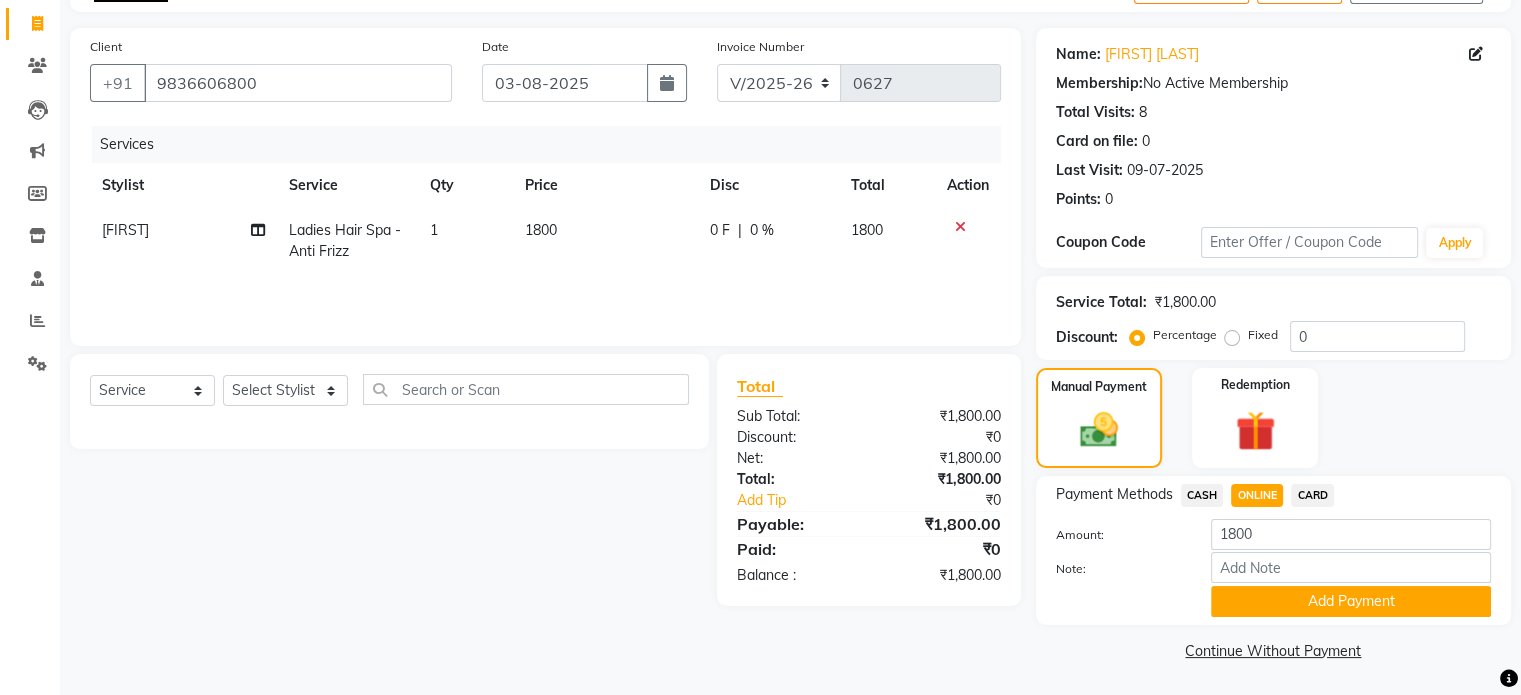 scroll, scrollTop: 124, scrollLeft: 0, axis: vertical 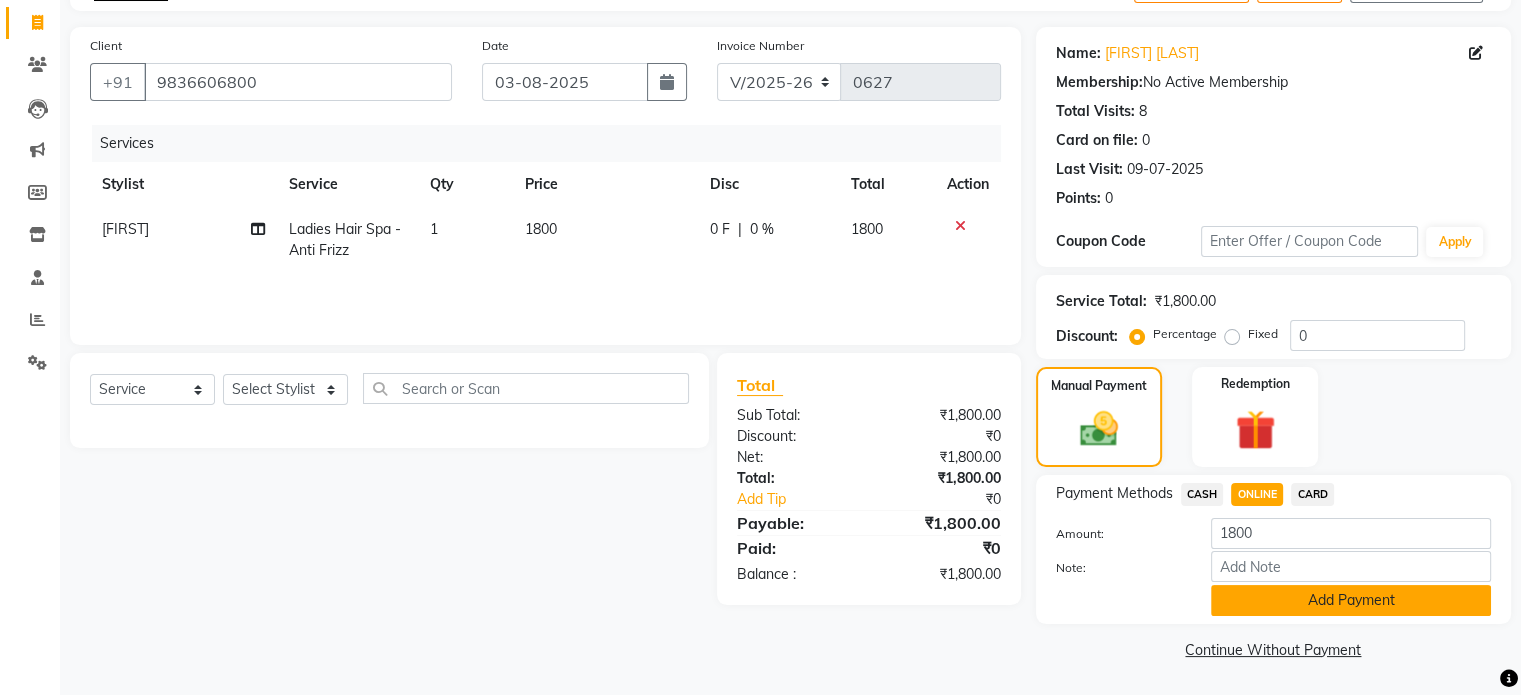 click on "Add Payment" 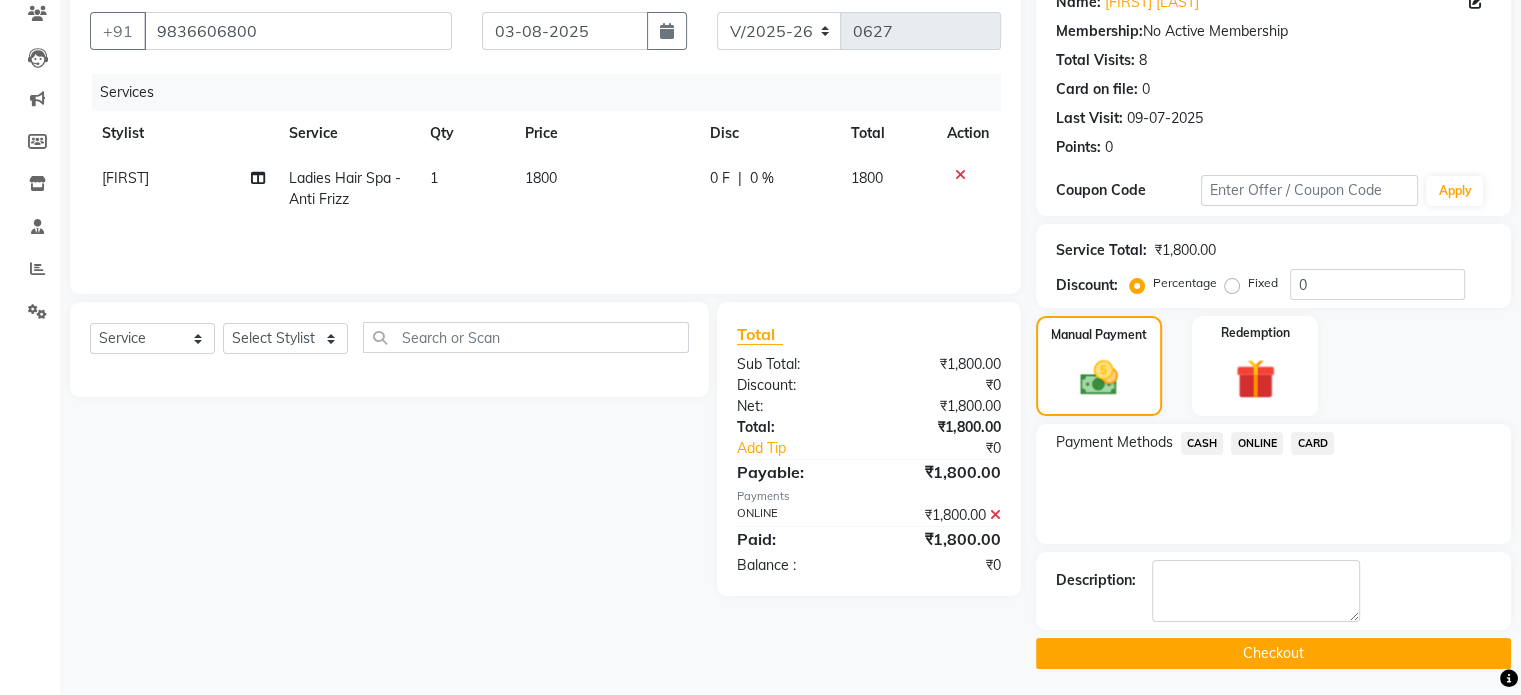 scroll, scrollTop: 176, scrollLeft: 0, axis: vertical 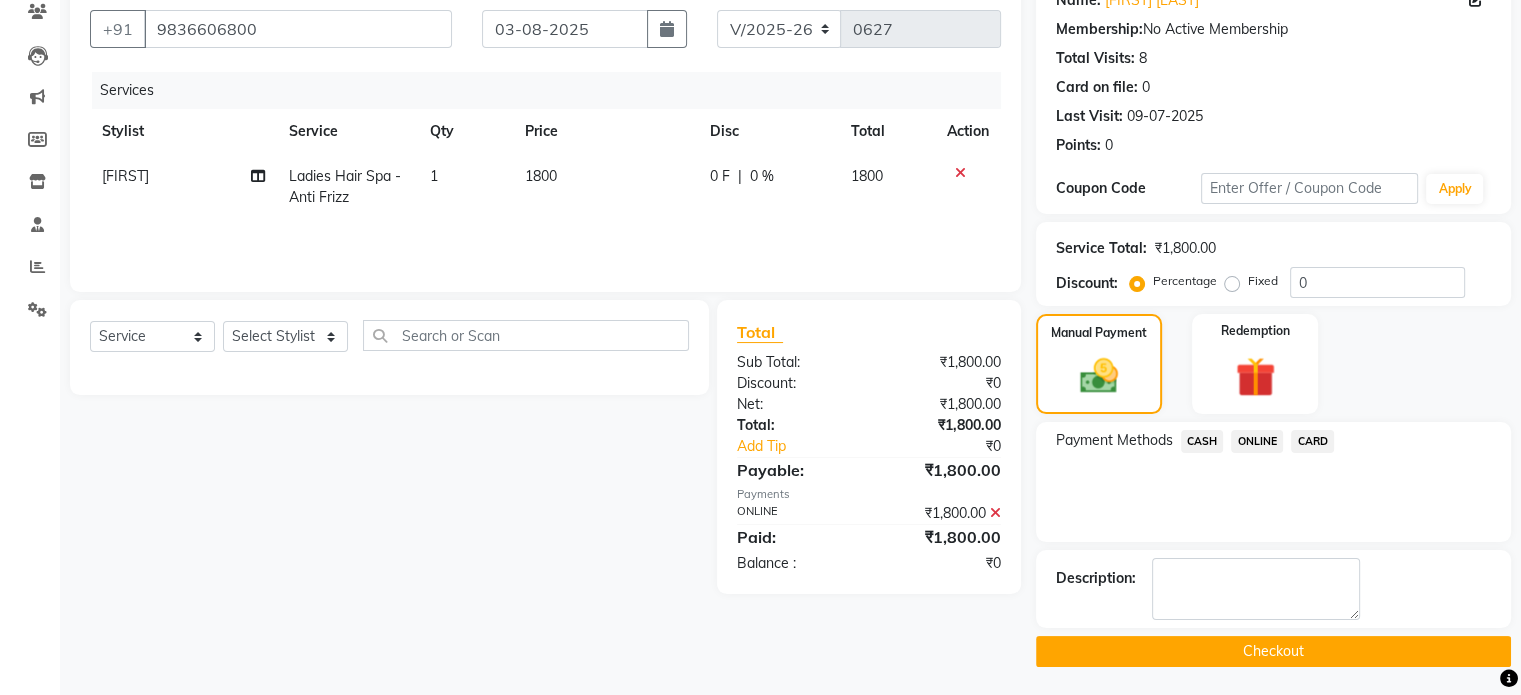 click on "Checkout" 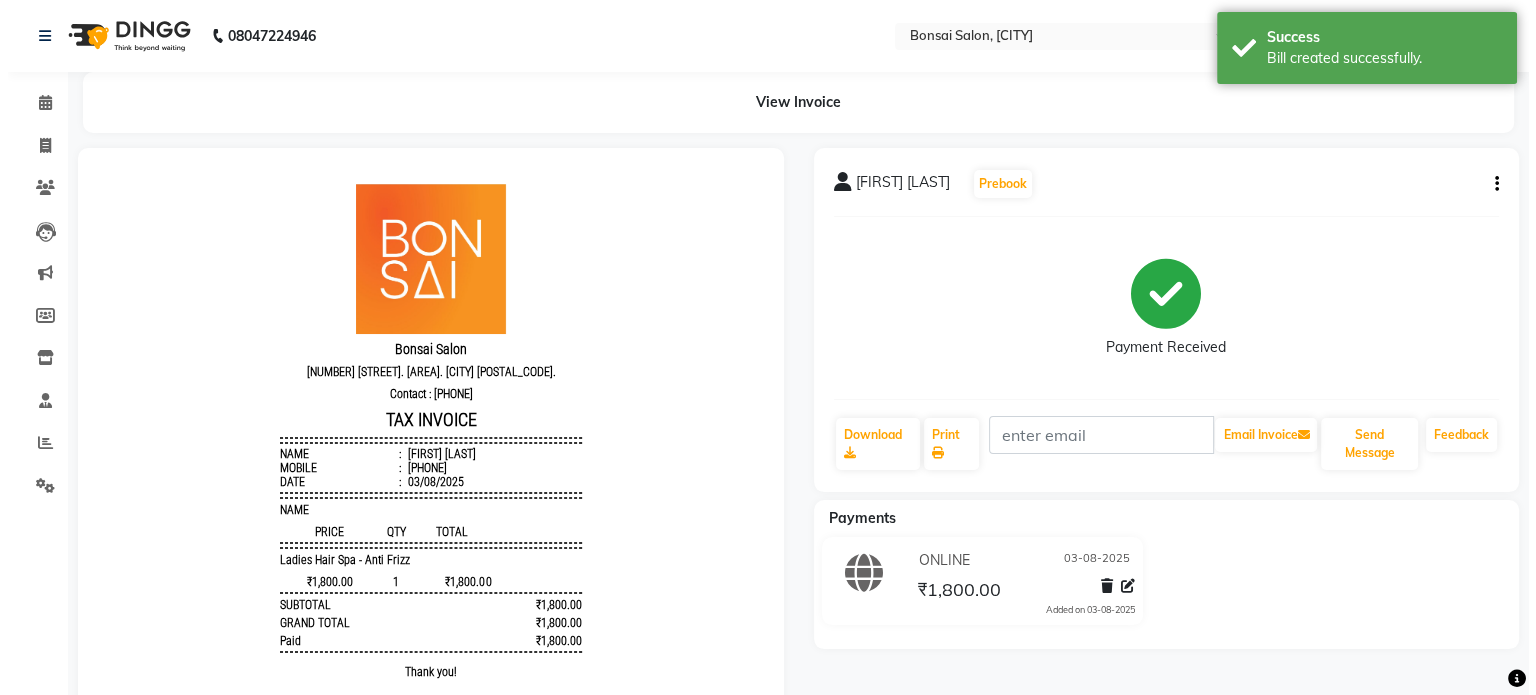 scroll, scrollTop: 0, scrollLeft: 0, axis: both 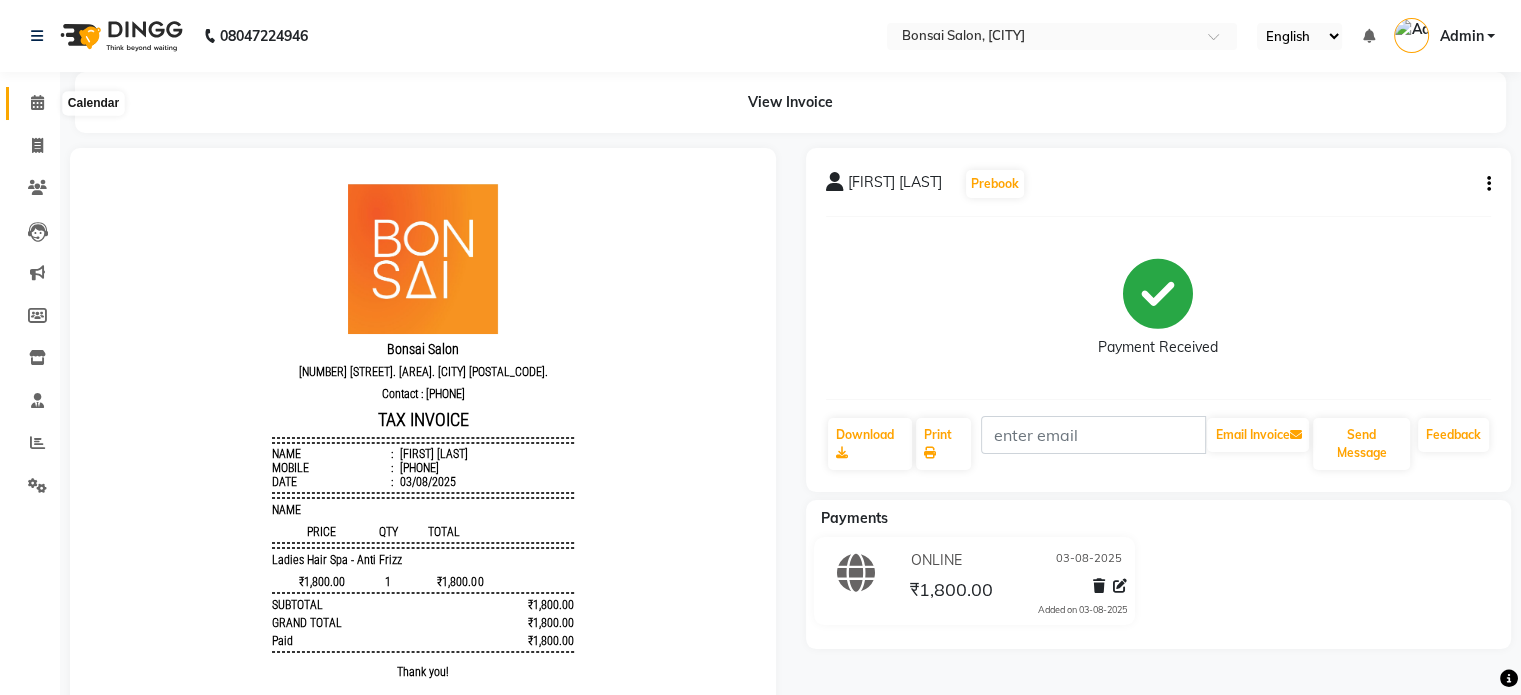 click 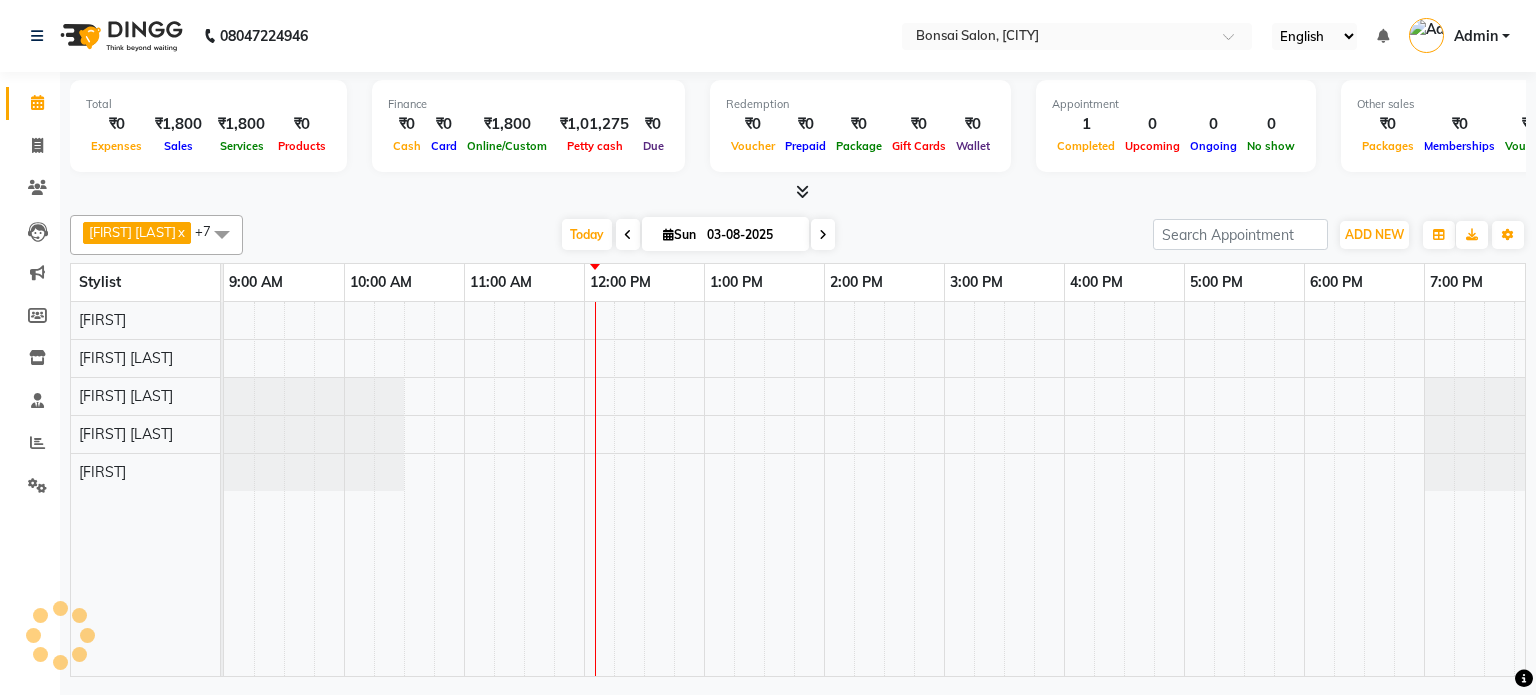scroll, scrollTop: 0, scrollLeft: 0, axis: both 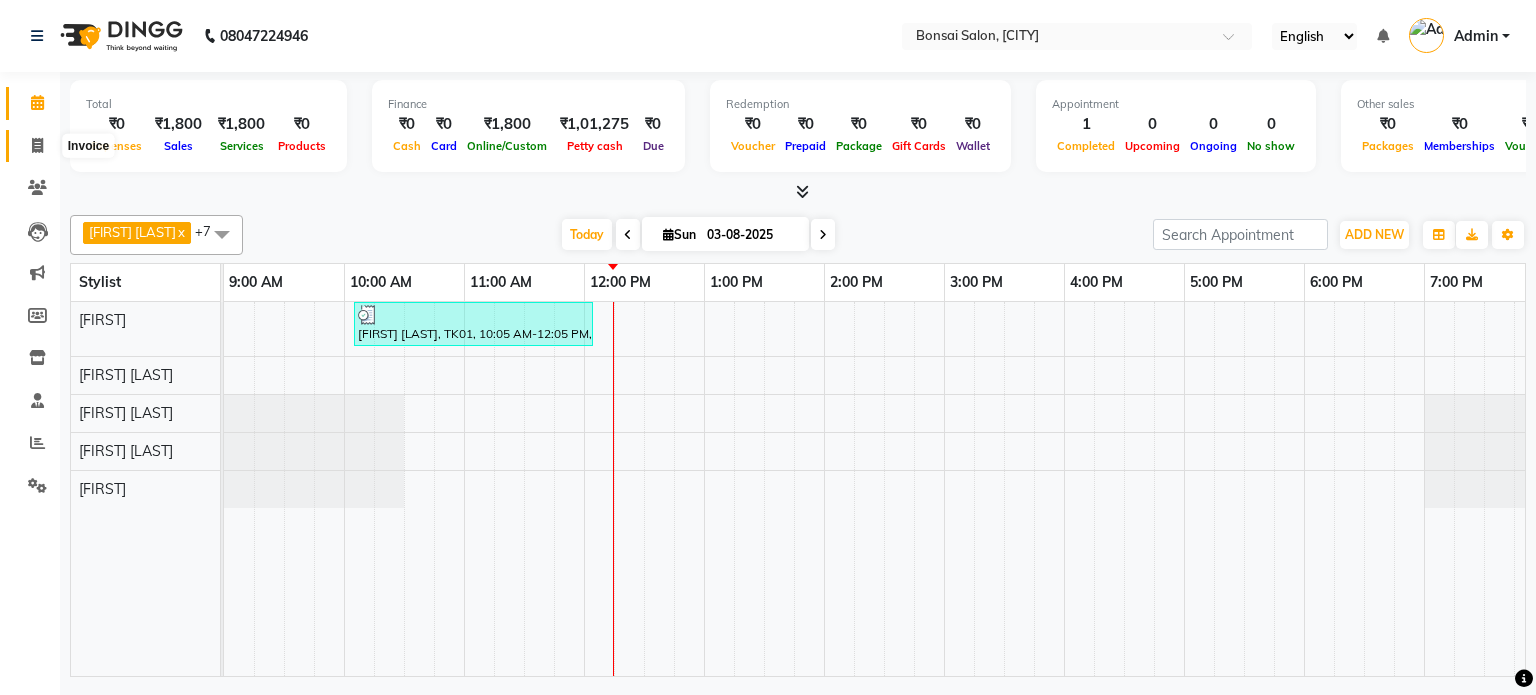 click 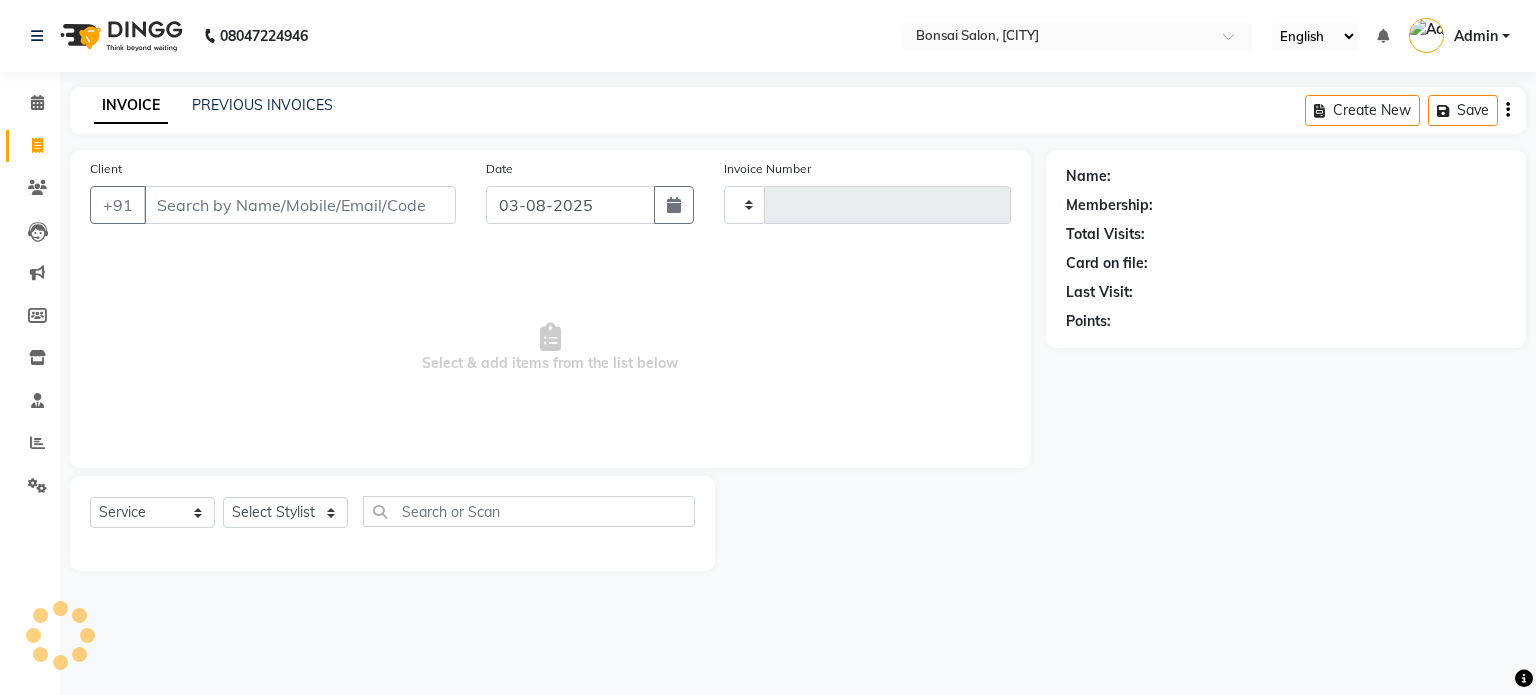 type on "0628" 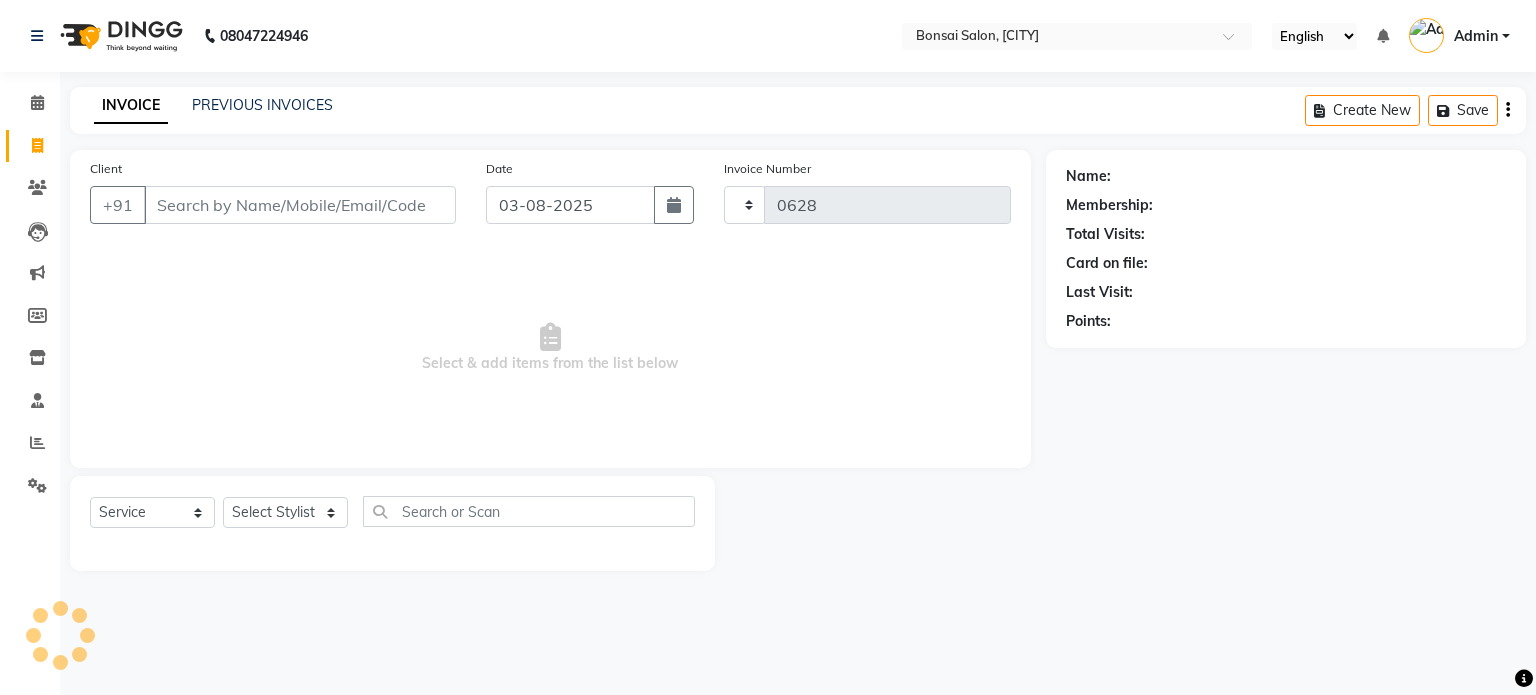 select on "6719" 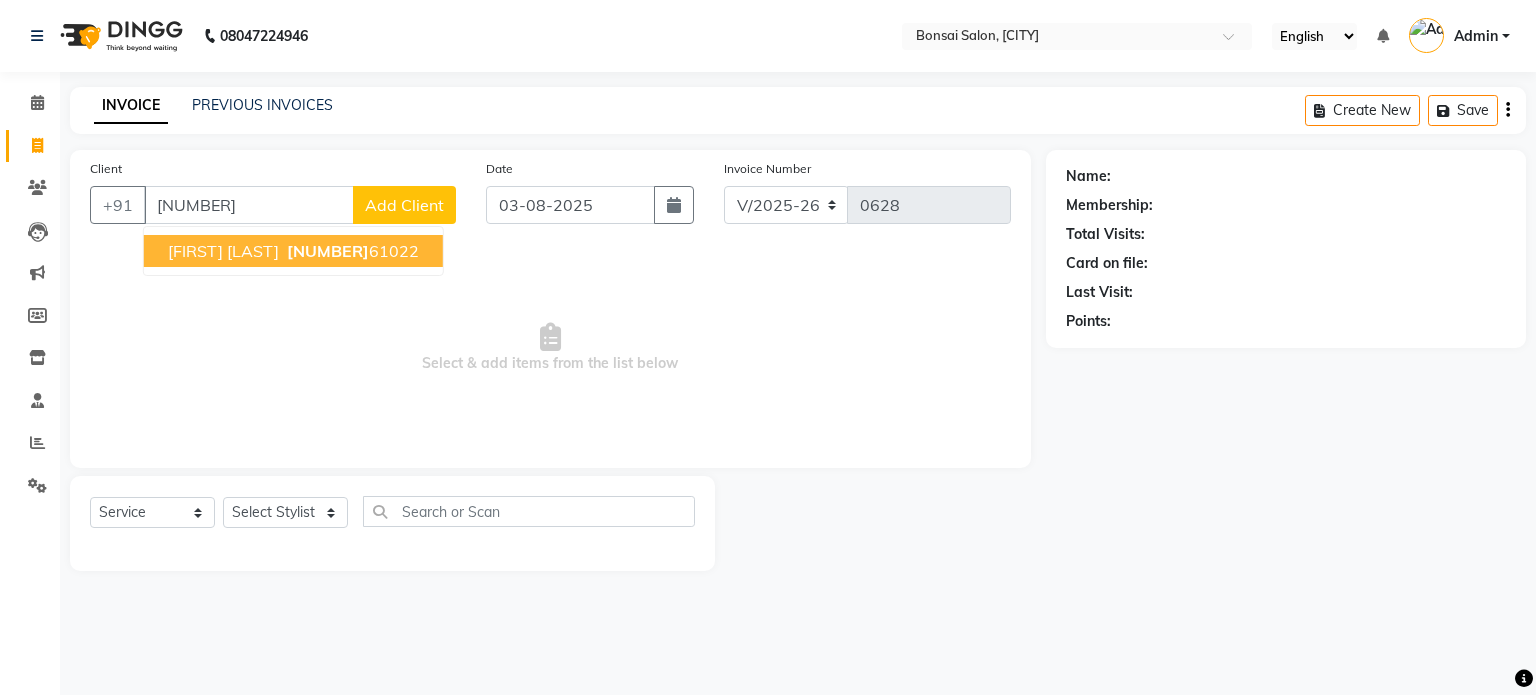 type on "[NUMBER]" 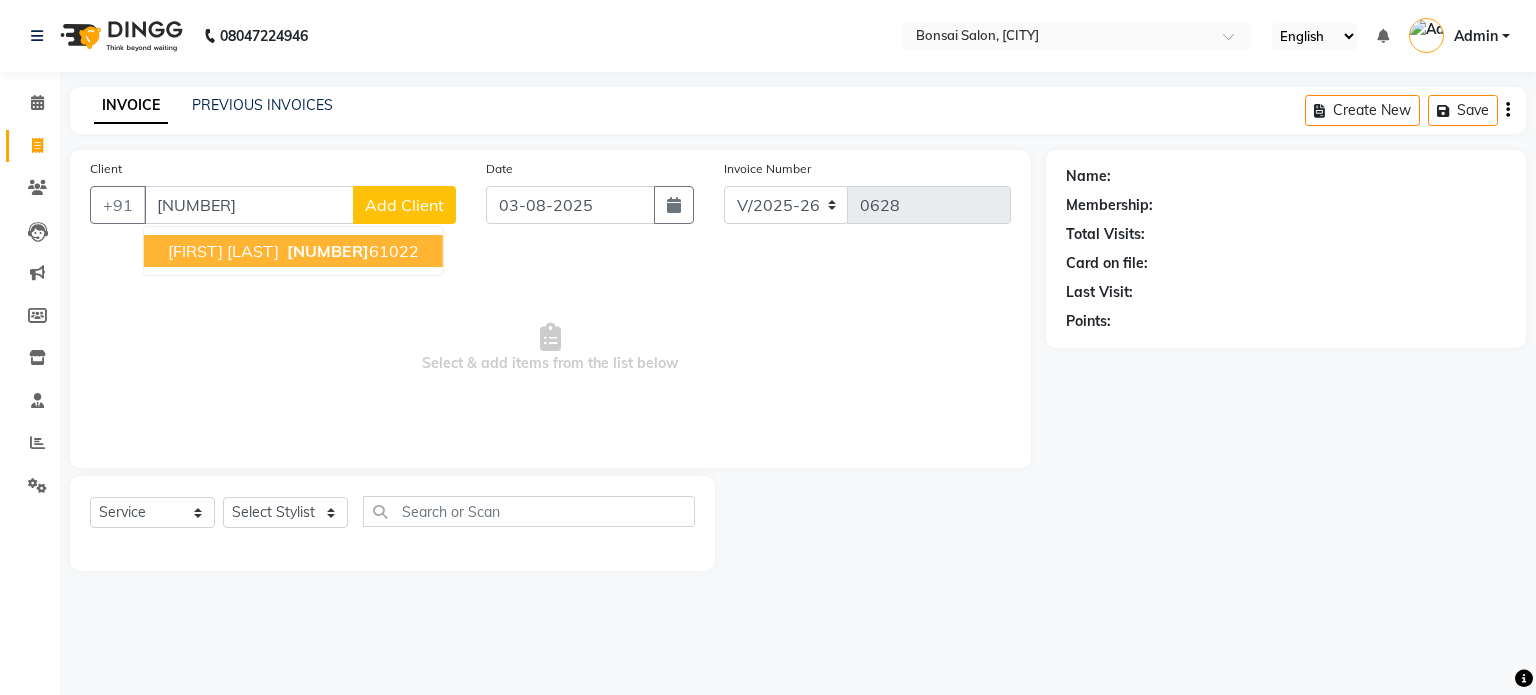 click on "[NUMBER] Select Location × Bonsai Salon, [CITY] English ENGLISH Español العربية मराठी हिंदी ગુજરાતી தமிழ் 中文 Notifications nothing to show Admin Manage Profile Change Password Sign out Version:3.15.11 ☀ Bonsai Salon, [CITY] Calendar Invoice Clients Leads Marketing Members Inventory Staff Reports Settings Completed InProgress Upcoming Dropped Tentative Check-In Confirm Bookings Generate Report Segments Page Builder INVOICE PREVIOUS INVOICES Create New Save Client +91 [NUMBER] [FIRST] [LAST] [NUMBER] [NUMBER] Add Client Date [DATE] Invoice Number V/[YEAR] V/[YEAR]-[NUMBER] [NUMBER] Select and add items from the list below Select Service Product Membership Package Voucher Prepaid Gift Card Select Stylist [FIRST] [FIRST] [FIRST] [FIRST] [FIRST] [FIRST] [FIRST] Name: Membership: Total Visits: Card on file: Last Visit: Points:" at bounding box center (768, 347) 